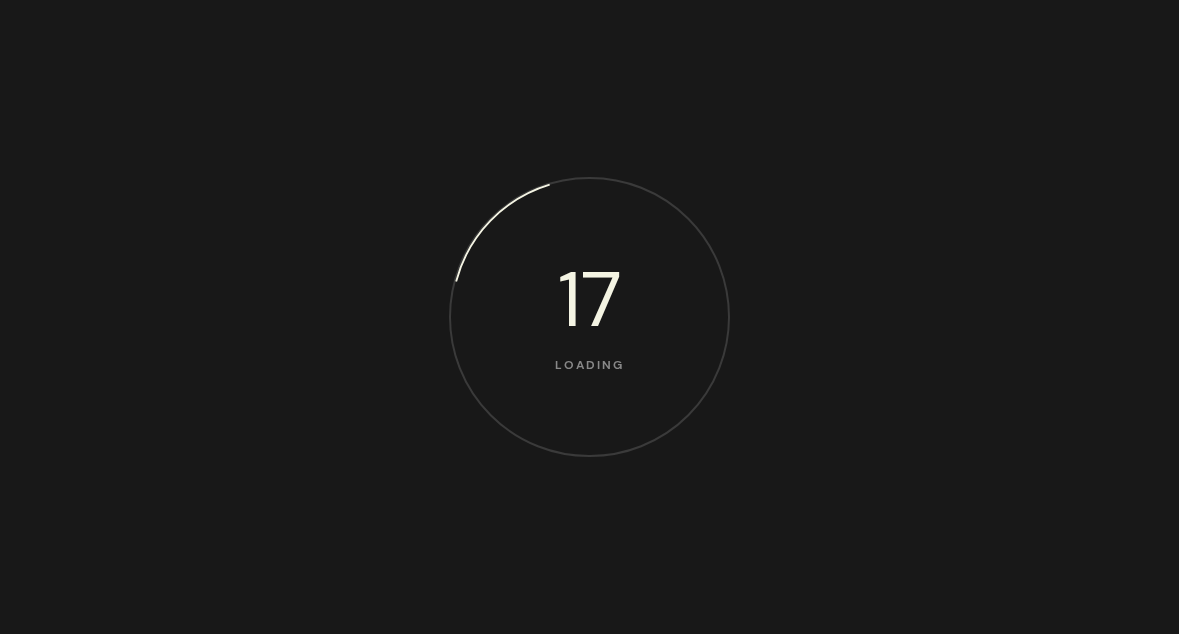 scroll, scrollTop: 0, scrollLeft: 0, axis: both 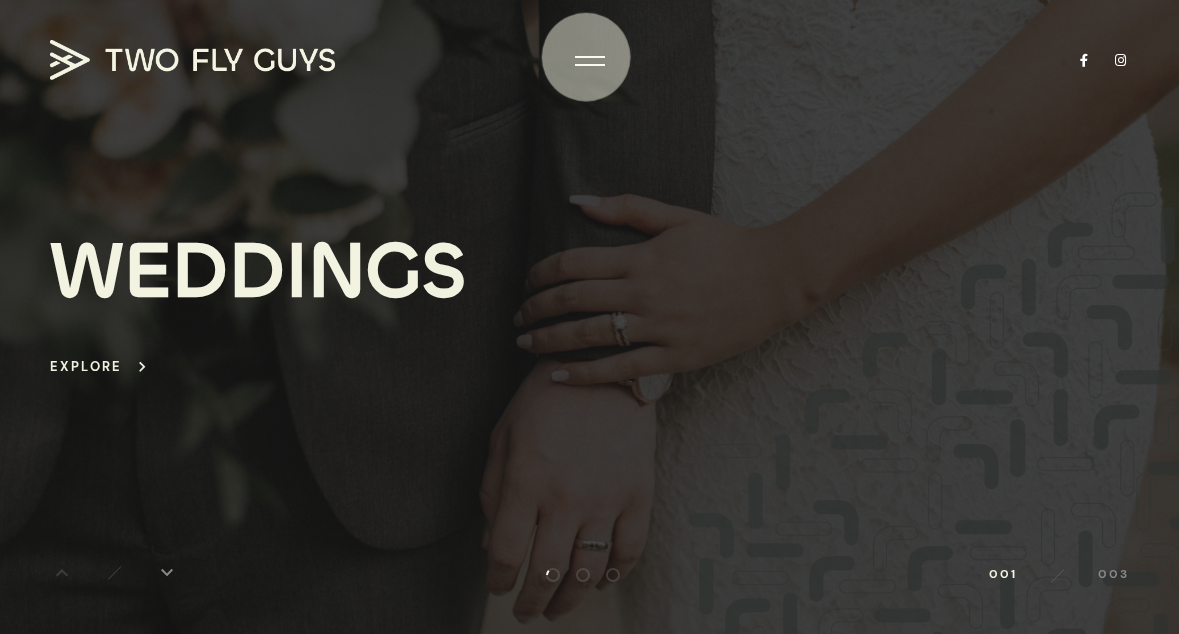click on "W E D D I N G S
Explore
keyboard_arrow_right" at bounding box center (589, 304) 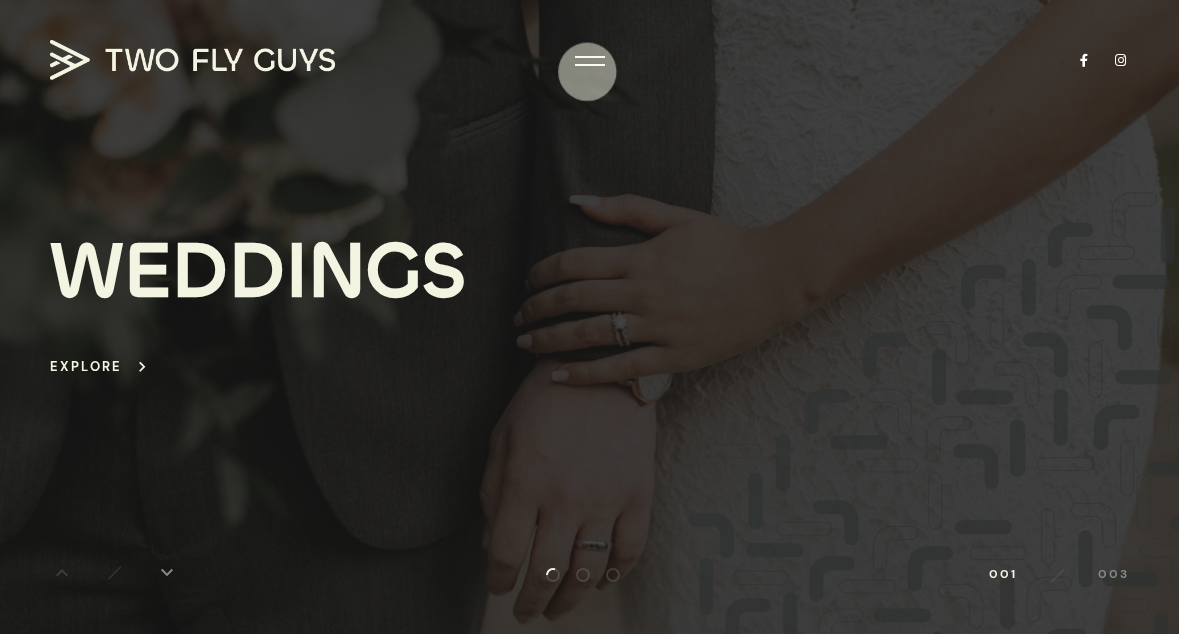 click at bounding box center [590, 61] 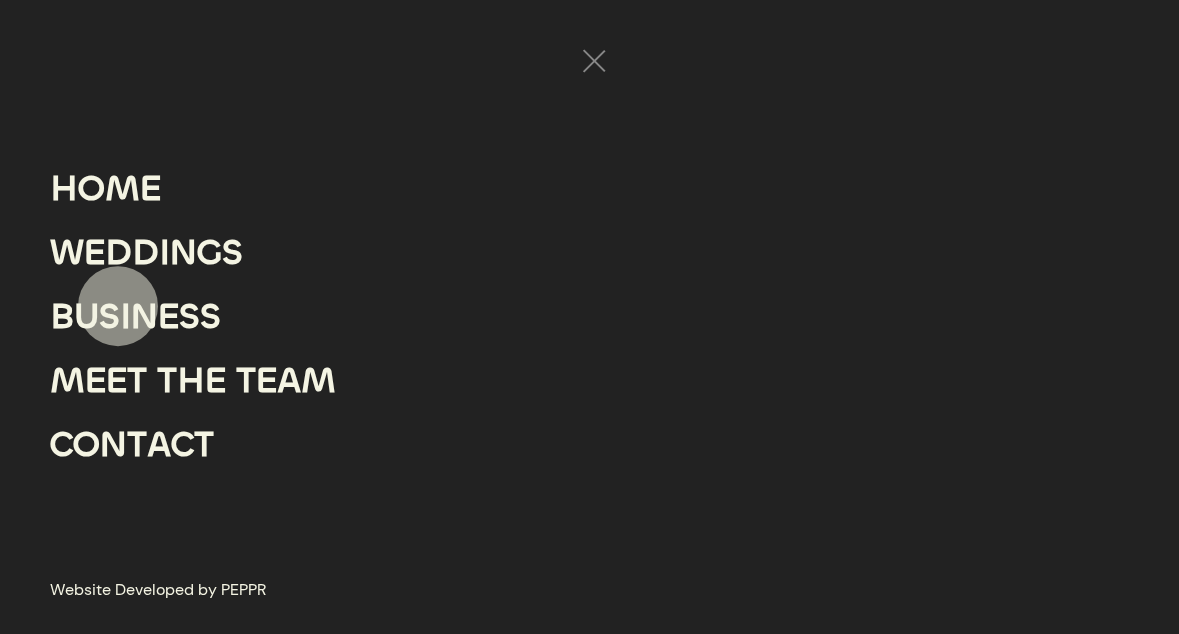 click on "S" at bounding box center [109, 317] 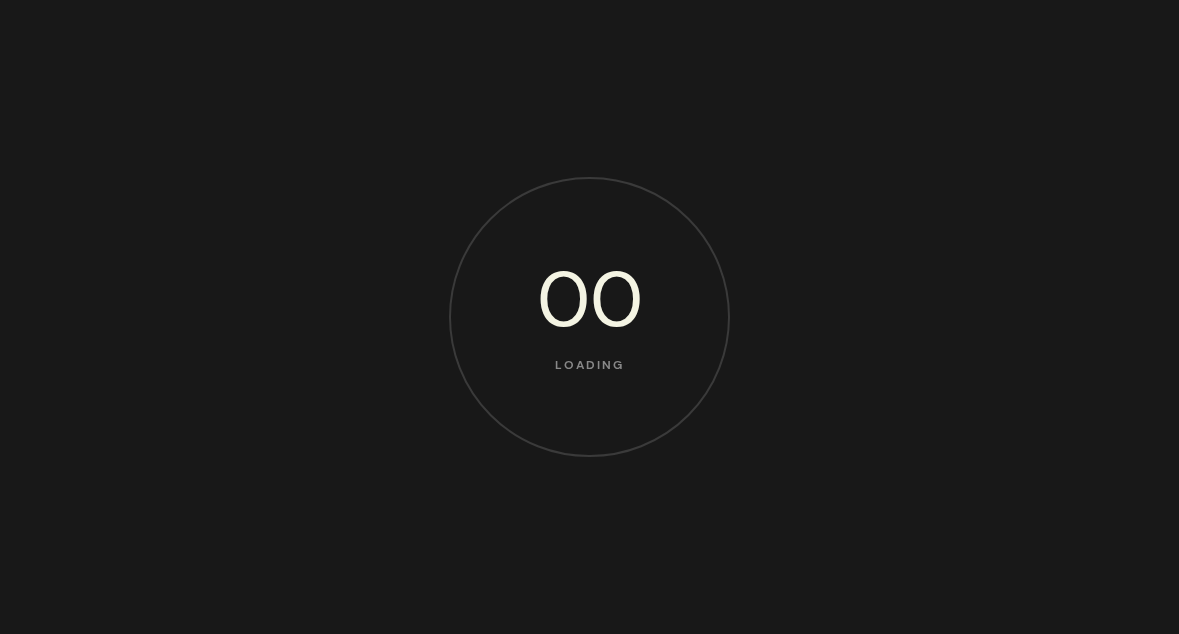 scroll, scrollTop: 36, scrollLeft: 0, axis: vertical 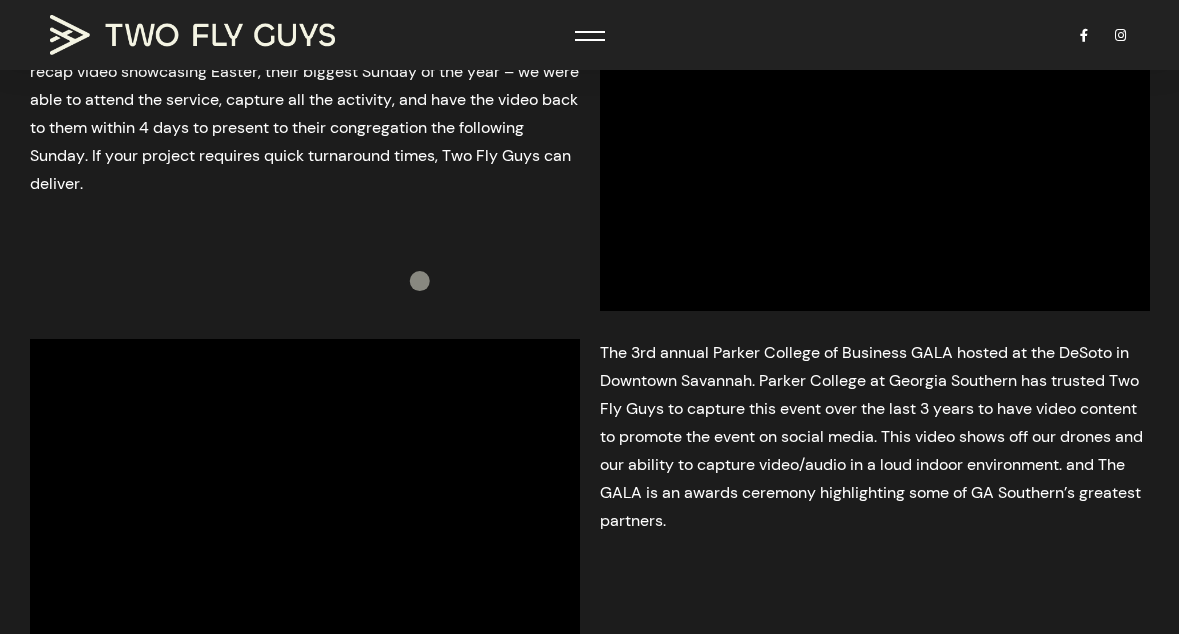 click on "The Rincon Church of God has partnered with Two Fly Guys on several occasions to cover events throughout the church. The church wanted a recap video showcasing Easter, their biggest Sunday of the year – we were able to attend the service, capture all the activity, and have the video back to them within 4 days to present to their congregation the following Sunday. If your project requires quick turnaround times, Two Fly Guys can deliver." at bounding box center (305, 156) 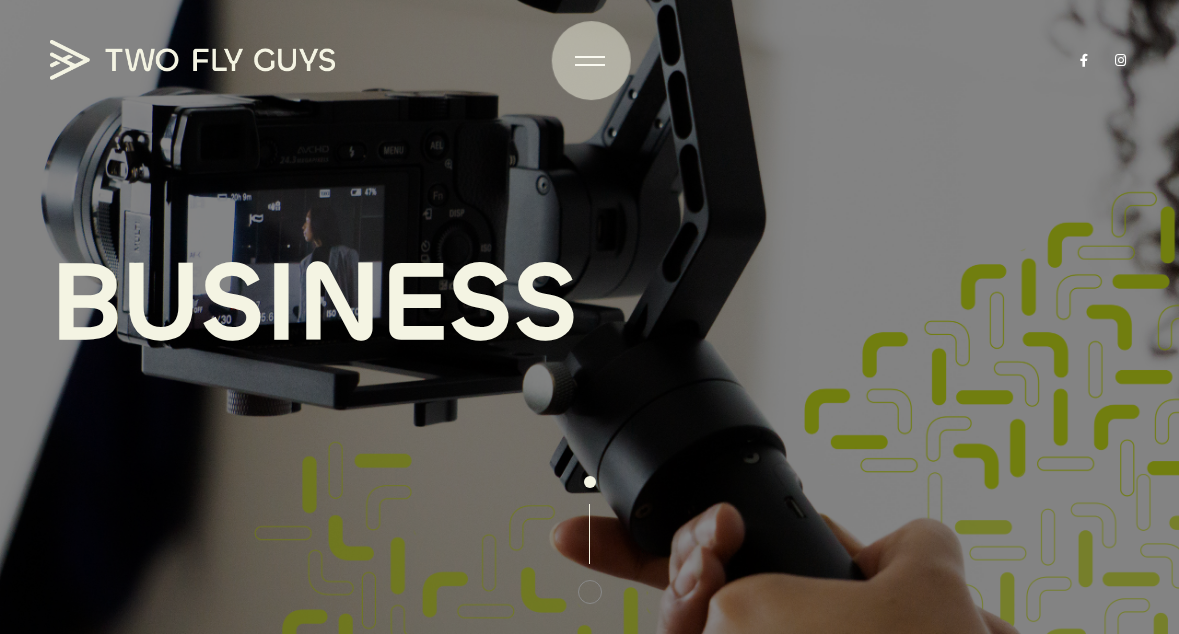 click at bounding box center [590, 61] 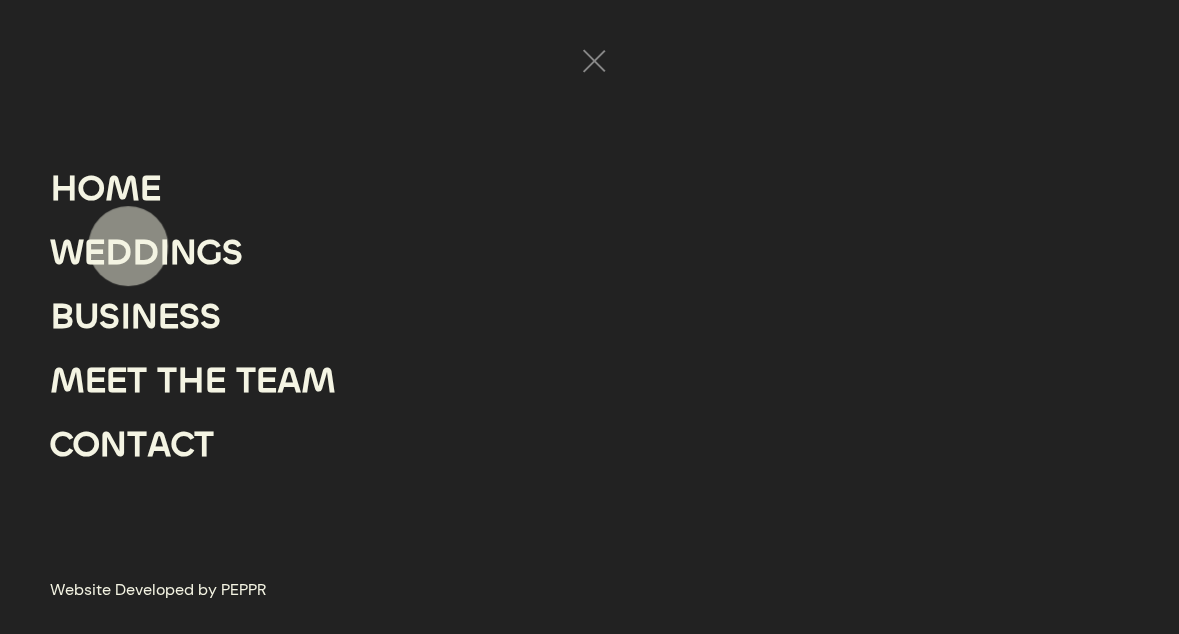 click on "D" at bounding box center (118, 253) 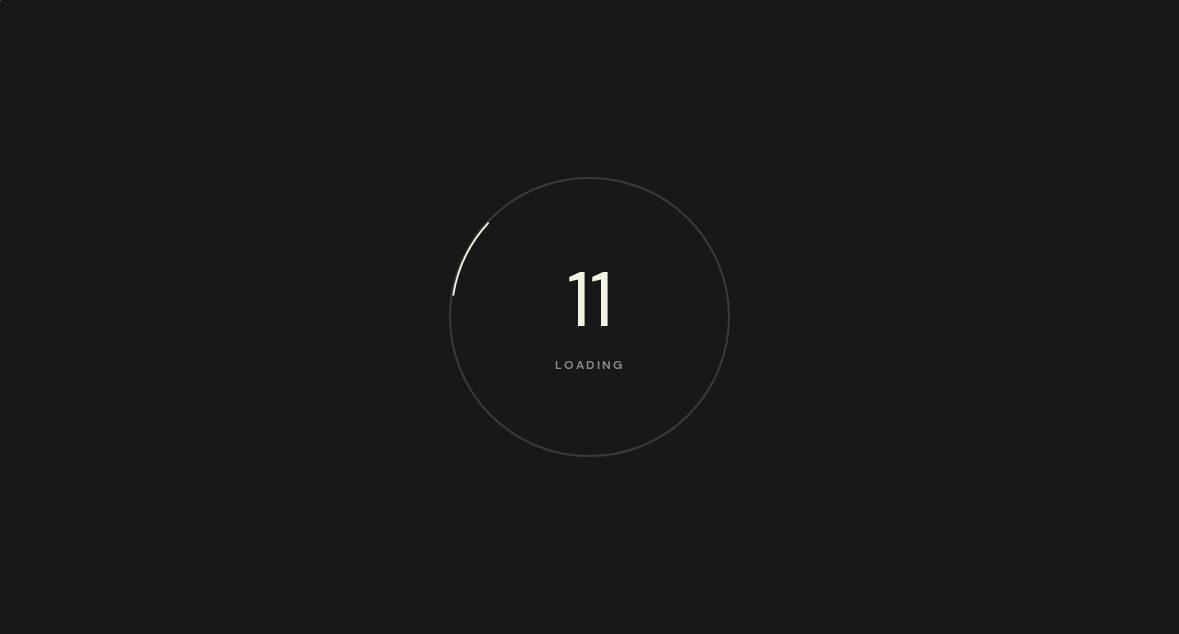 scroll, scrollTop: 0, scrollLeft: 0, axis: both 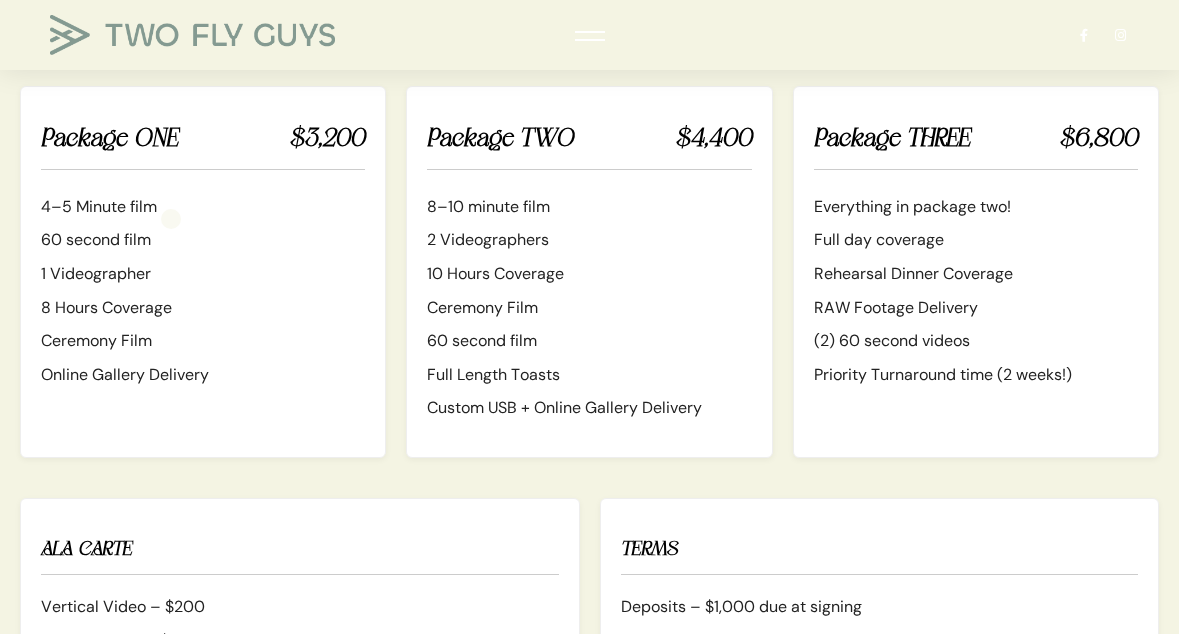 click on "4–5 Minute film" at bounding box center (203, 207) 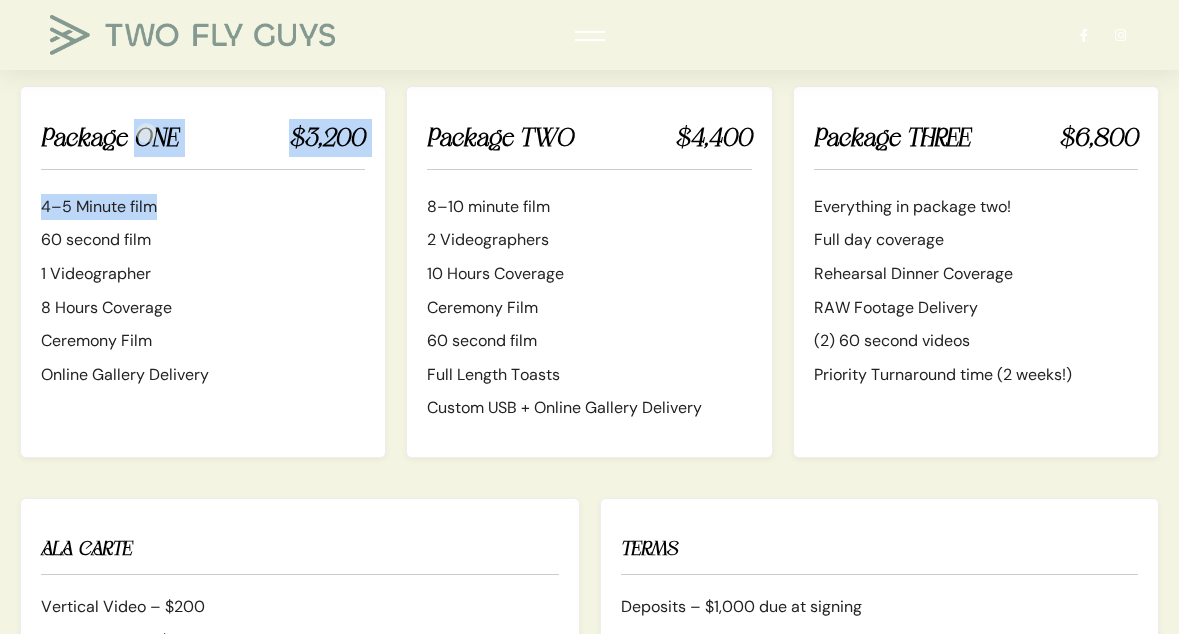drag, startPoint x: 143, startPoint y: 132, endPoint x: 223, endPoint y: 212, distance: 113.137085 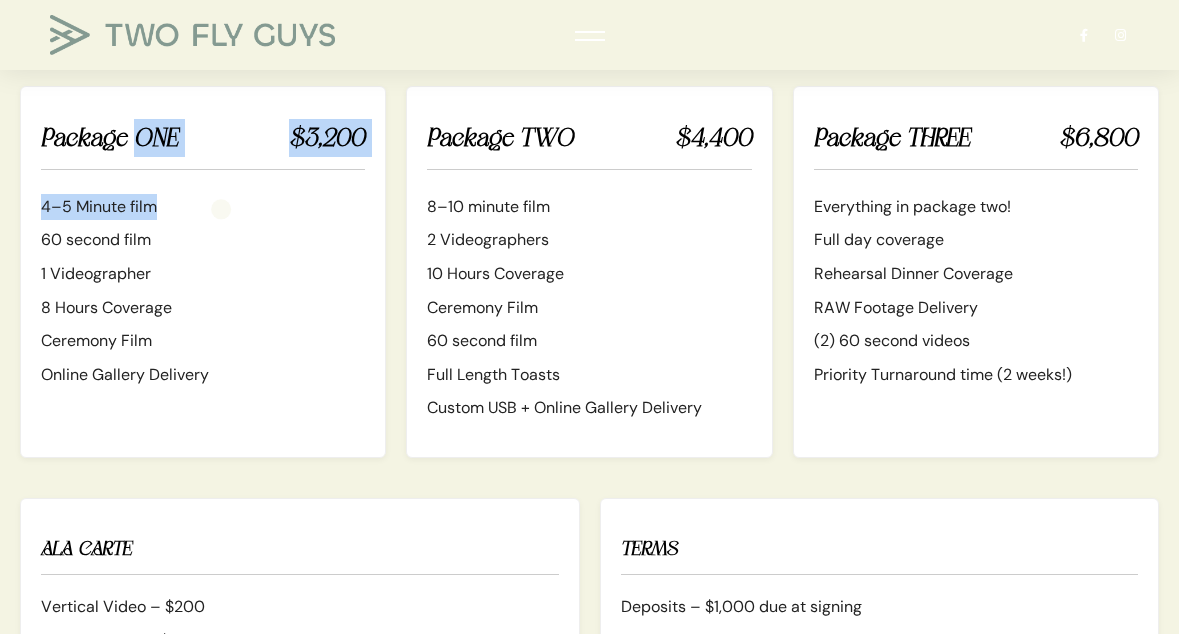 click on "4–5 Minute film" at bounding box center [203, 207] 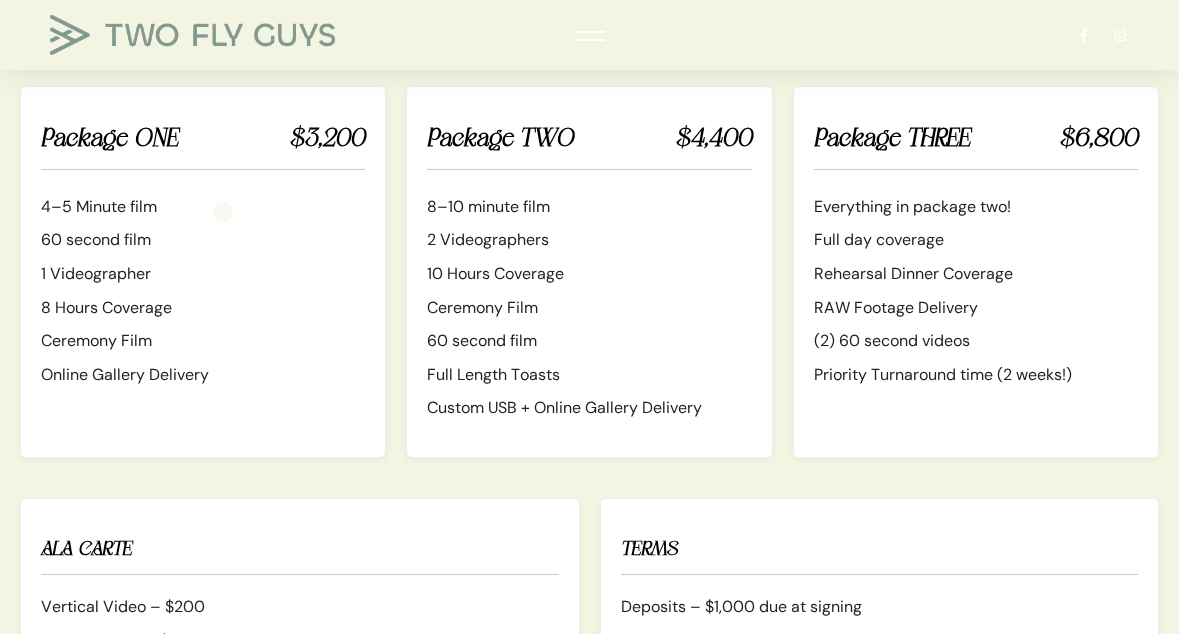 click on "4–5 Minute film" at bounding box center (203, 207) 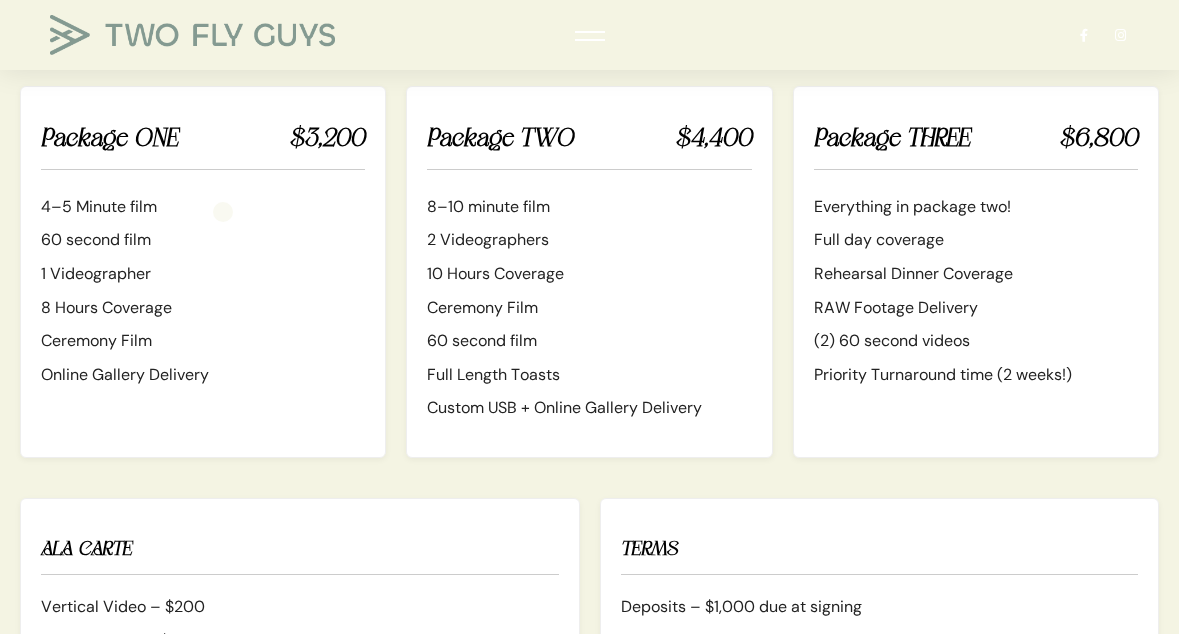 click on "4–5 Minute film" at bounding box center [203, 207] 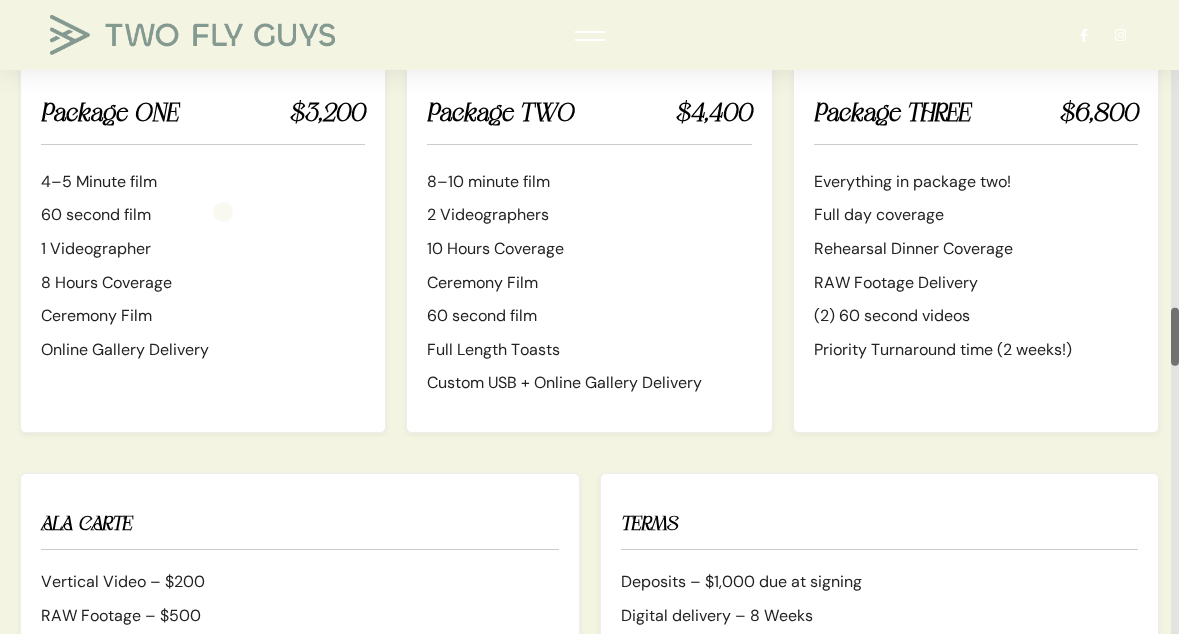 click on "60 second film" at bounding box center (203, 215) 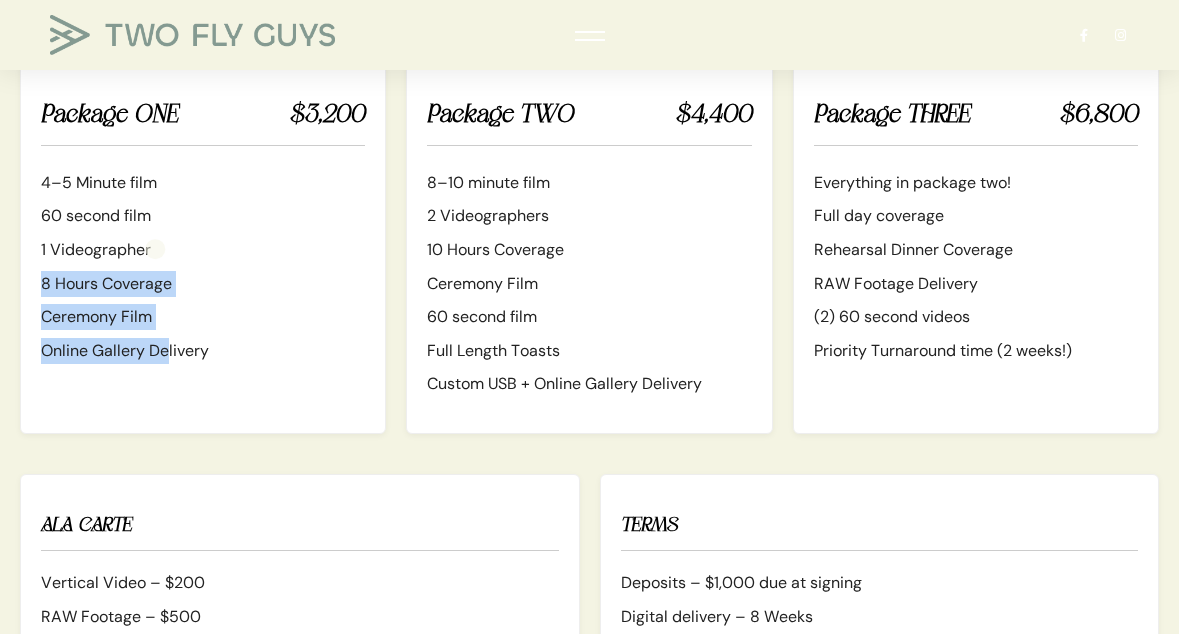 drag, startPoint x: 168, startPoint y: 339, endPoint x: 155, endPoint y: 246, distance: 93.904205 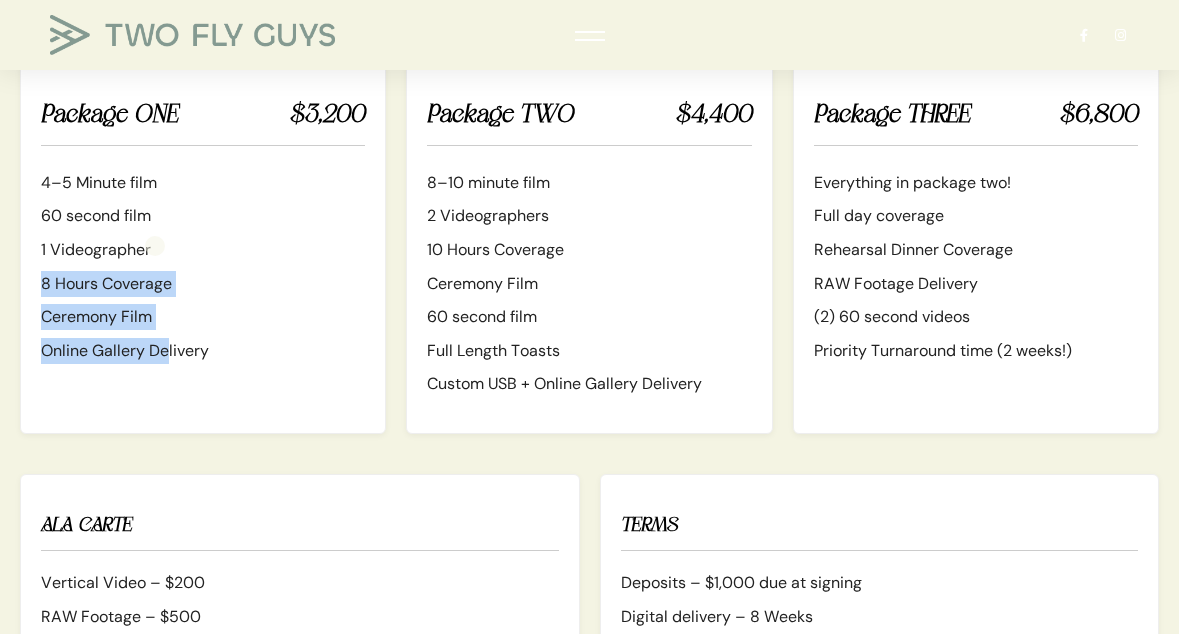 click on "1 Videographer" at bounding box center (203, 250) 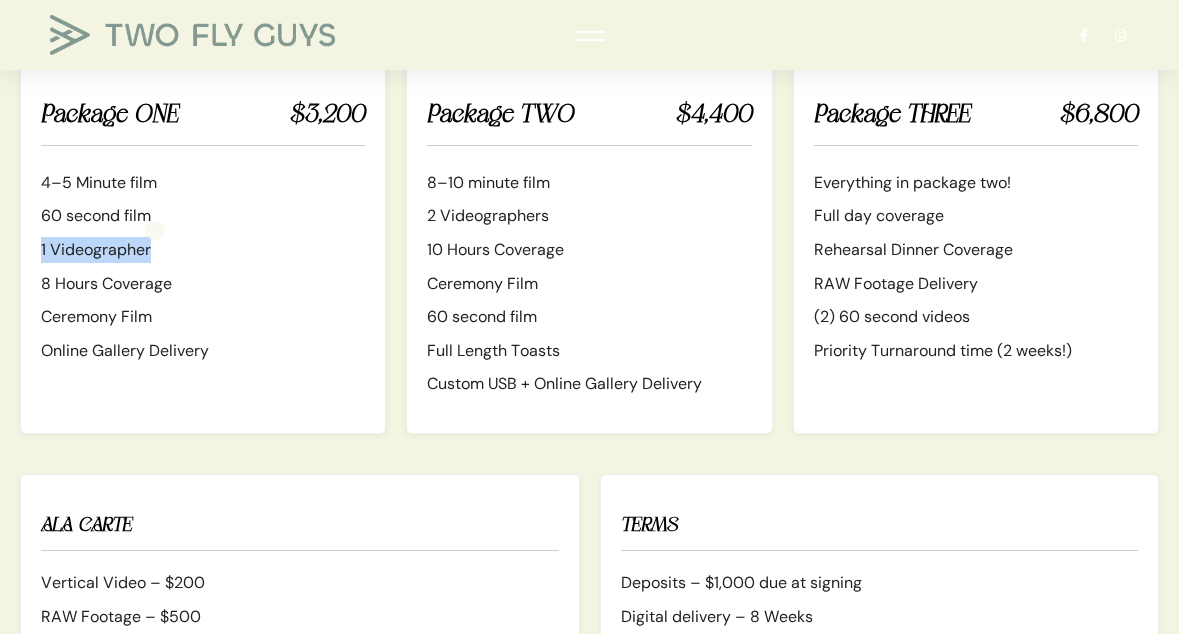 drag, startPoint x: 155, startPoint y: 246, endPoint x: 155, endPoint y: 206, distance: 40 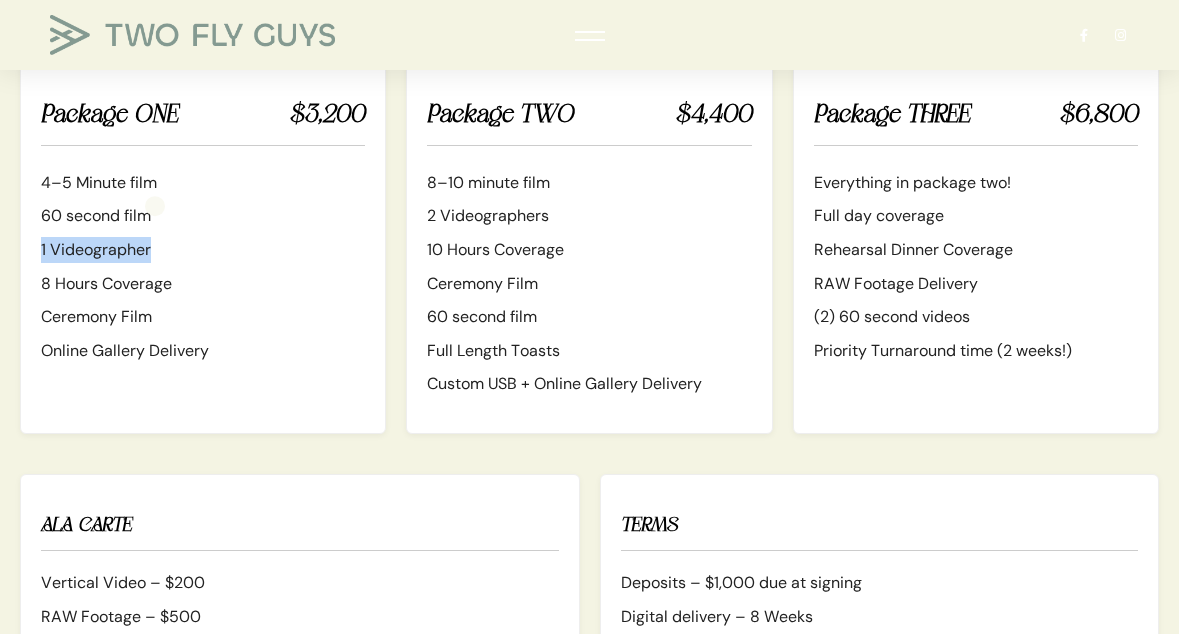 click on "60 second film" at bounding box center (203, 216) 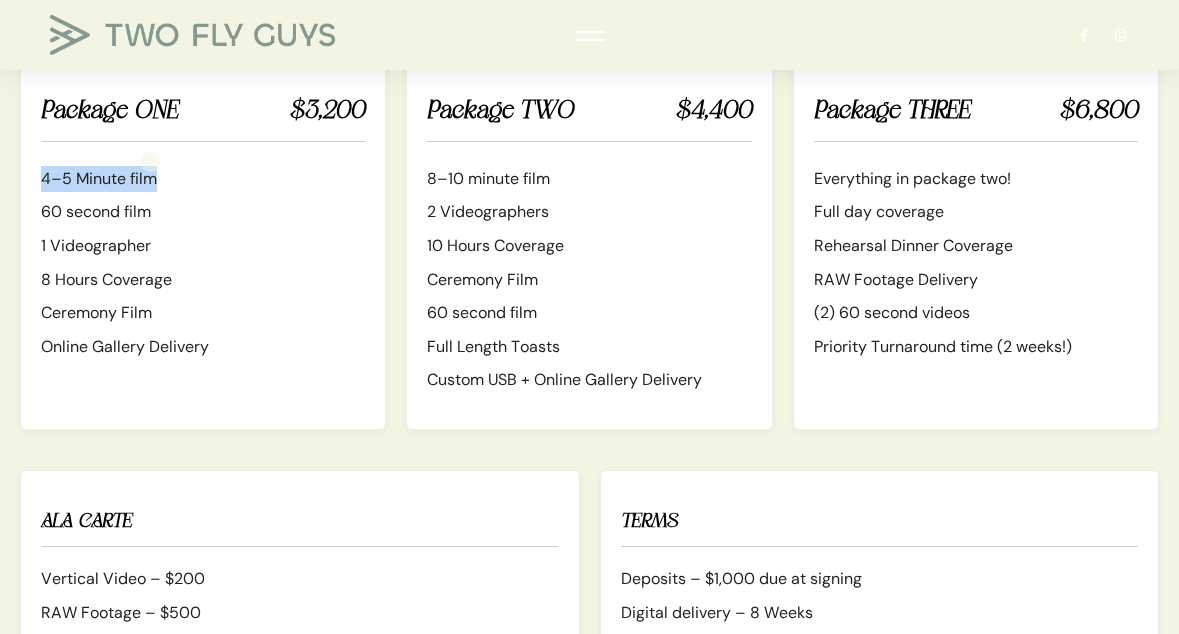 click on "Package ONE  $3,200
4–5 Minute film
60 second film
1 Videographer
8 Hours Coverage
Ceremony Film
Online Gallery Delivery" at bounding box center (203, 244) 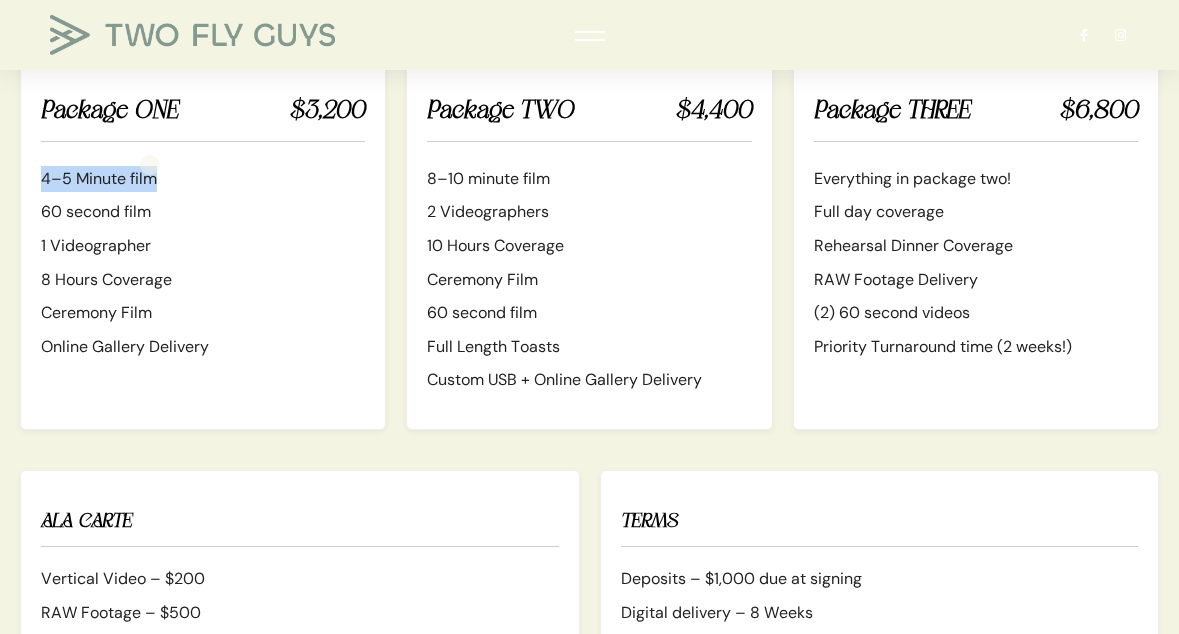 click on "4–5 Minute film
60 second film
1 Videographer
8 Hours Coverage
Ceremony Film
Online Gallery Delivery" at bounding box center (203, 263) 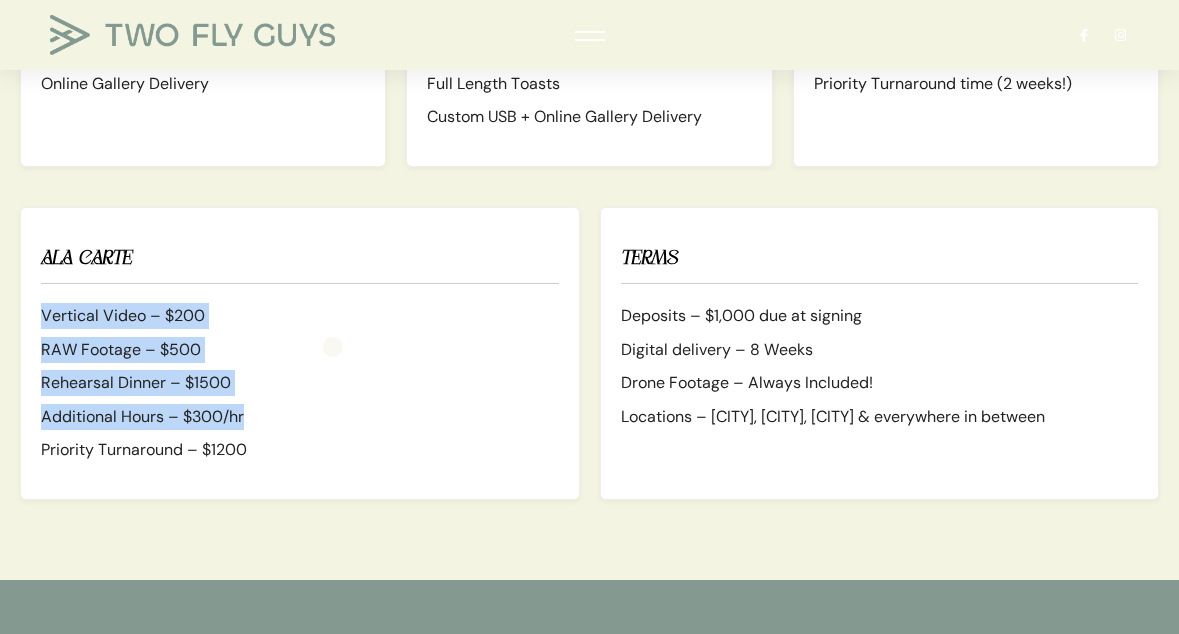 drag, startPoint x: 338, startPoint y: 423, endPoint x: 324, endPoint y: 253, distance: 170.5755 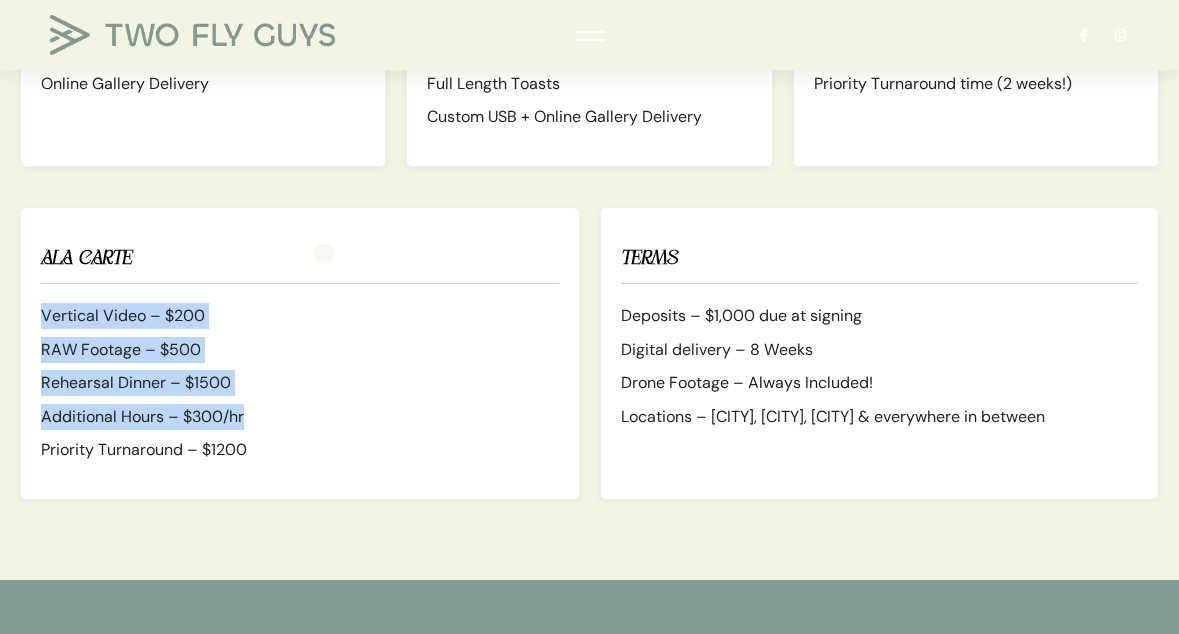 click on "ALA CARTE" at bounding box center [300, 263] 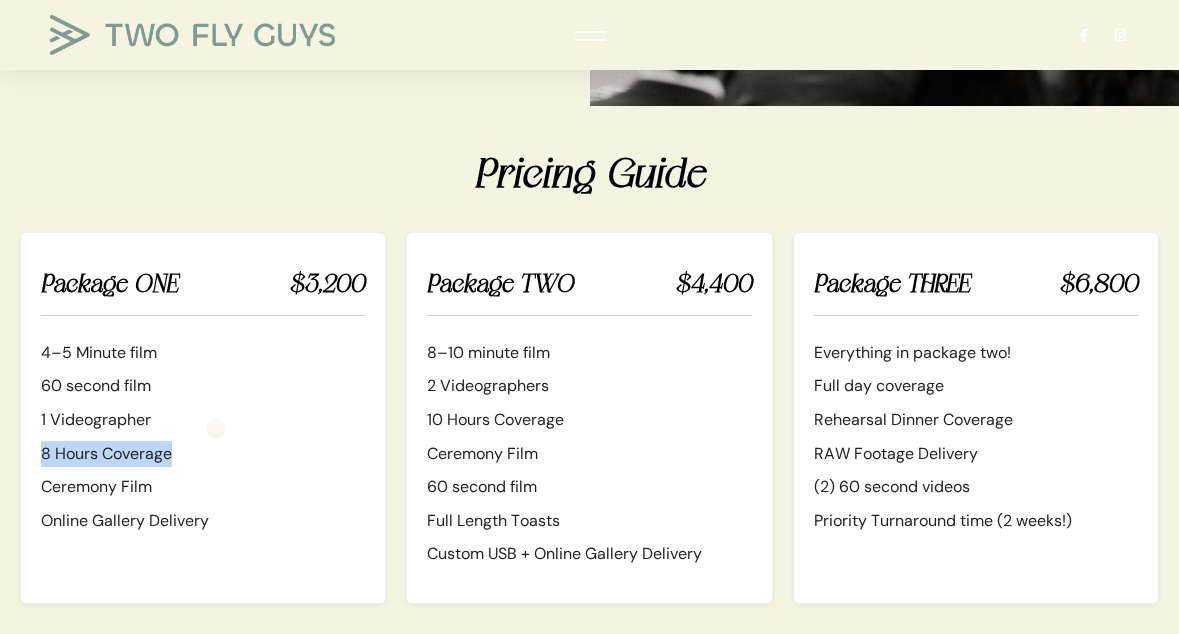 drag, startPoint x: 226, startPoint y: 457, endPoint x: 216, endPoint y: 430, distance: 28.79236 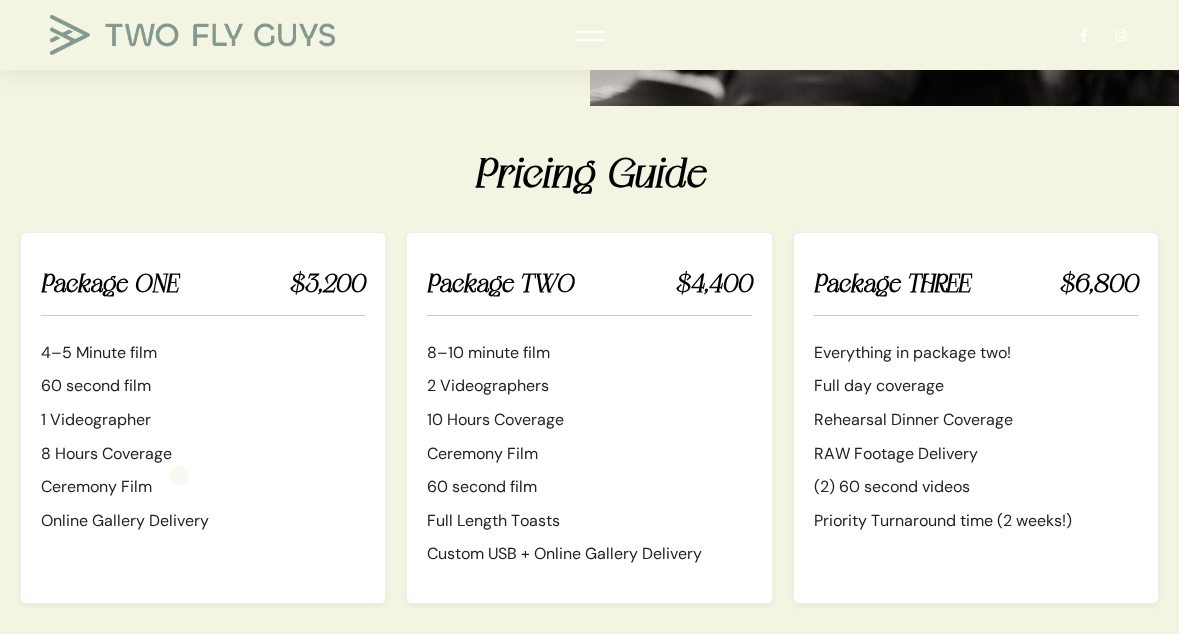 click on "Ceremony Film" at bounding box center (203, 487) 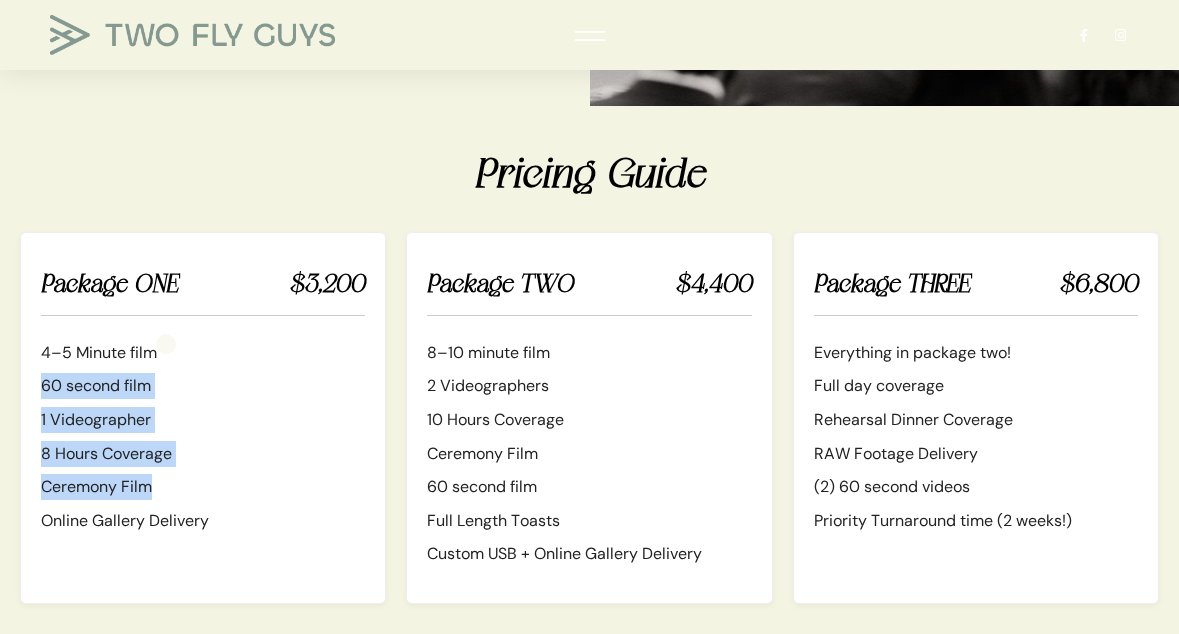 drag, startPoint x: 176, startPoint y: 479, endPoint x: 166, endPoint y: 343, distance: 136.36716 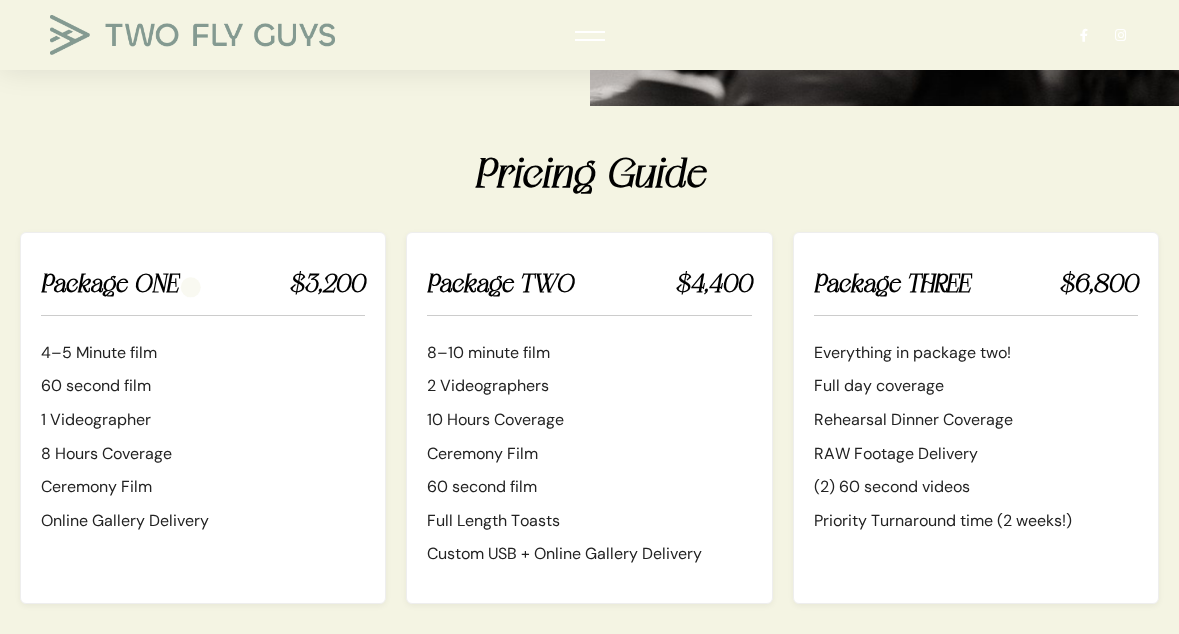 click on "Package ONE  $3,200
4–5 Minute film
60 second film
1 Videographer
8 Hours Coverage
Ceremony Film
Online Gallery Delivery" at bounding box center [203, 418] 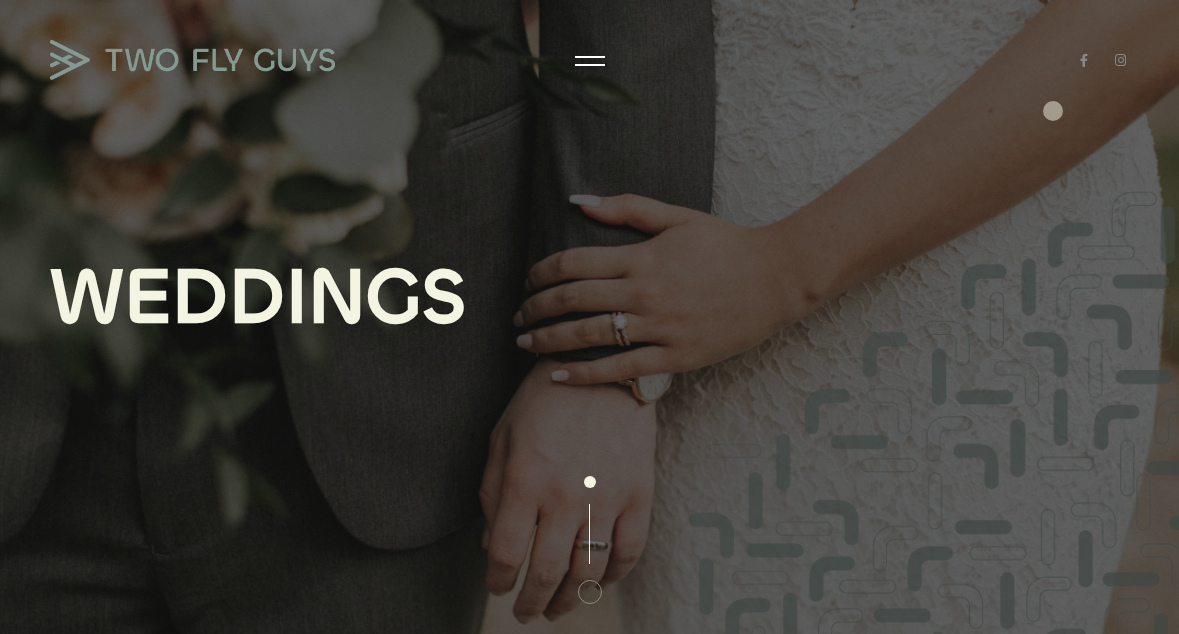 drag, startPoint x: 1053, startPoint y: 111, endPoint x: 1062, endPoint y: 449, distance: 338.1198 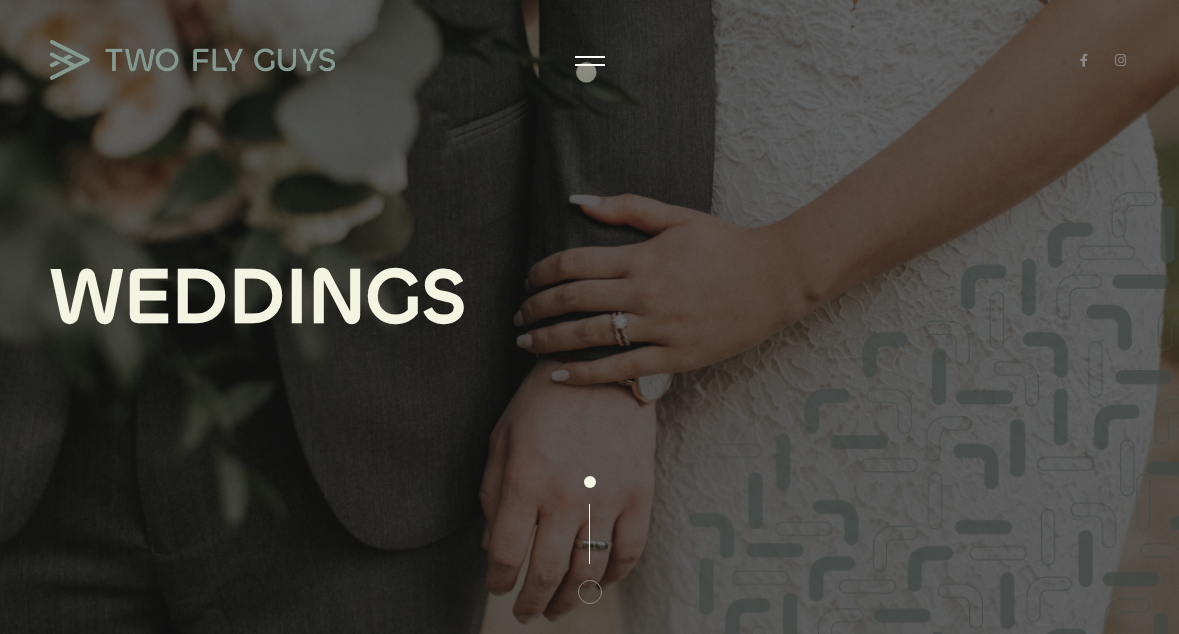 click on "W E D D I N G S" at bounding box center [589, 317] 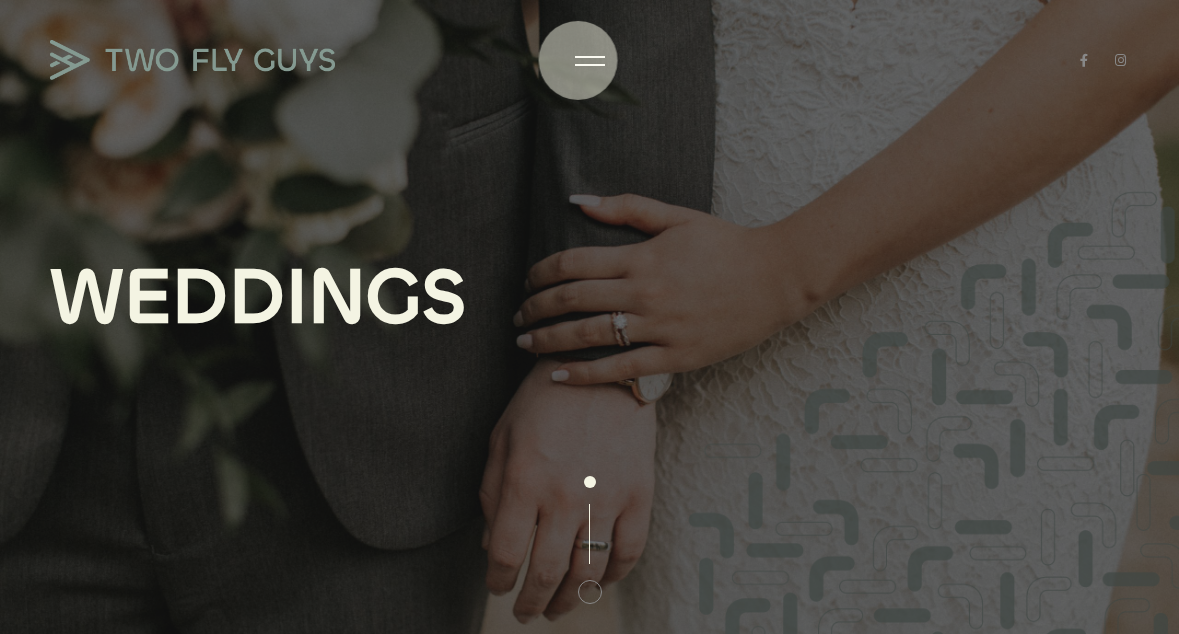 click at bounding box center (590, 61) 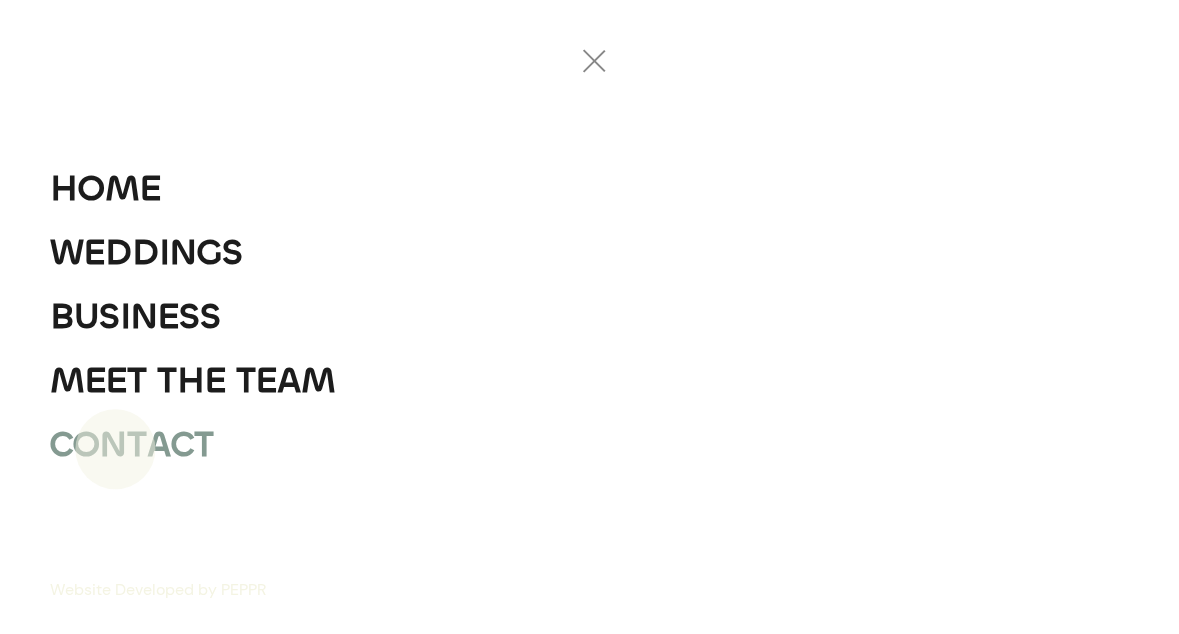 click on "N" at bounding box center [113, 445] 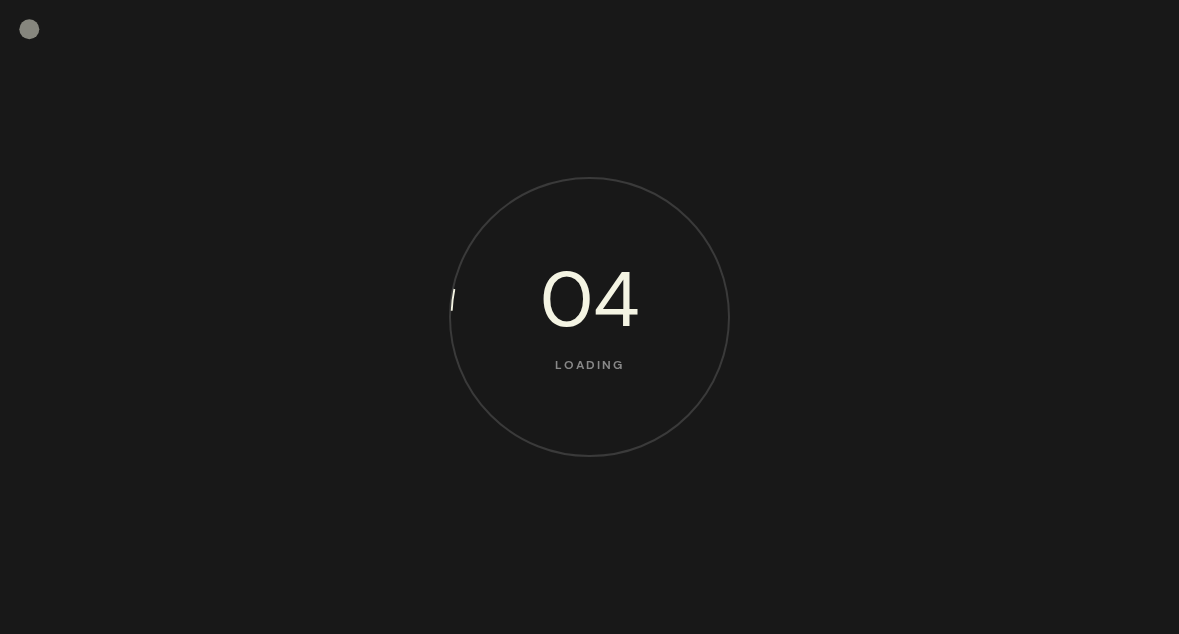 scroll, scrollTop: 0, scrollLeft: 0, axis: both 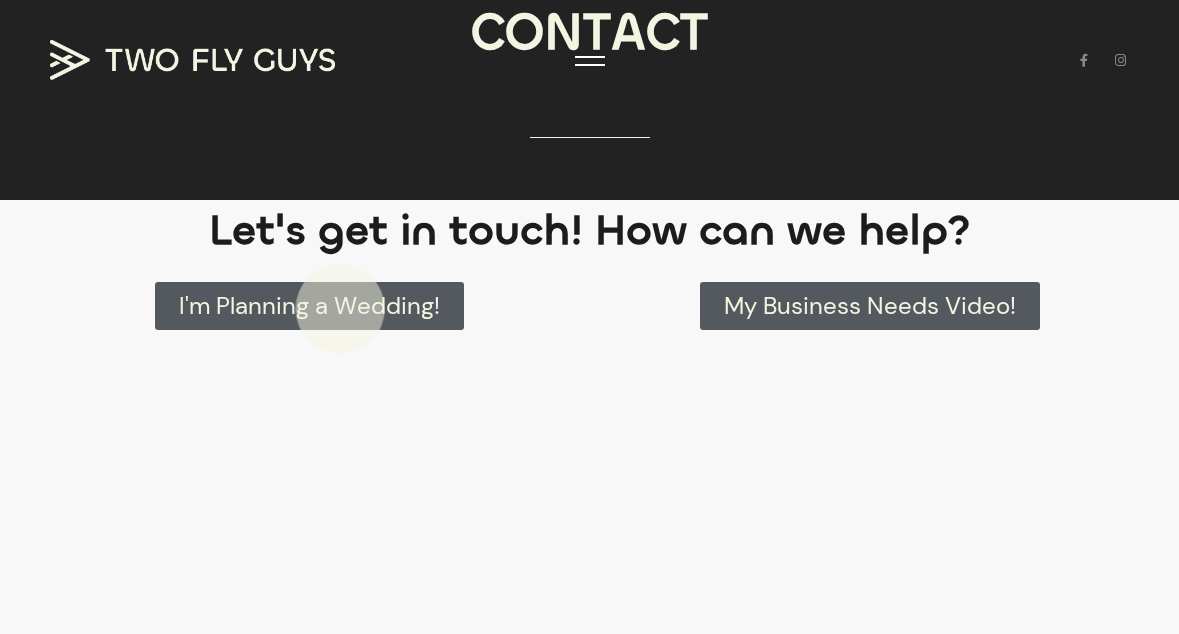 click on "I'm Planning a Wedding!" at bounding box center (309, 306) 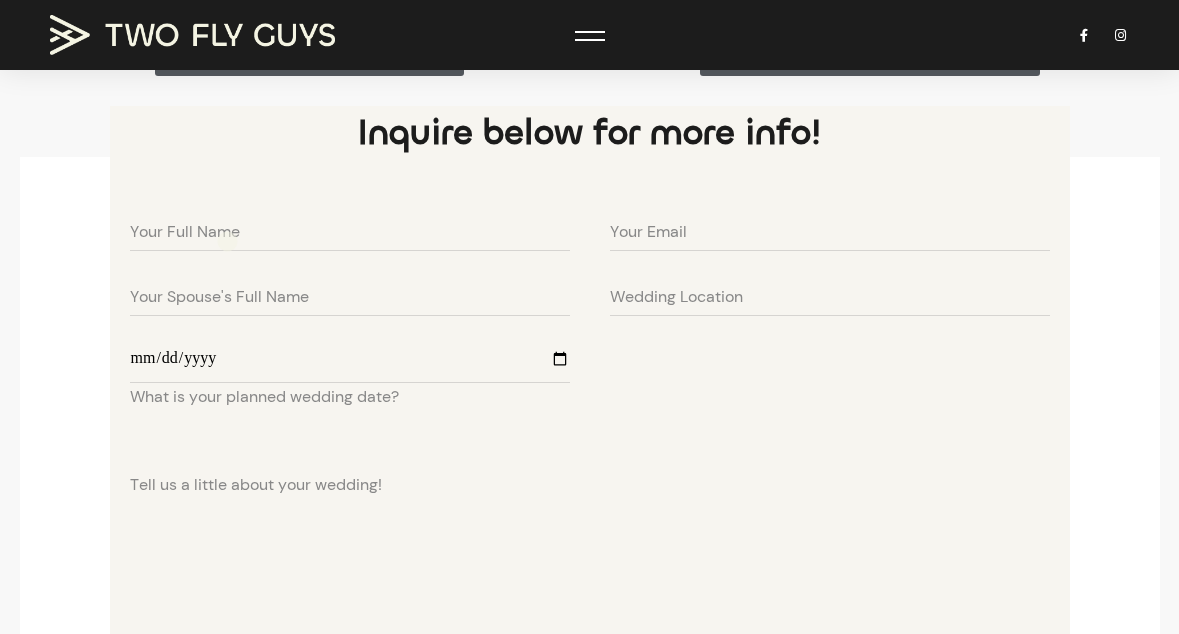 click on "Your Full Name" at bounding box center [185, 232] 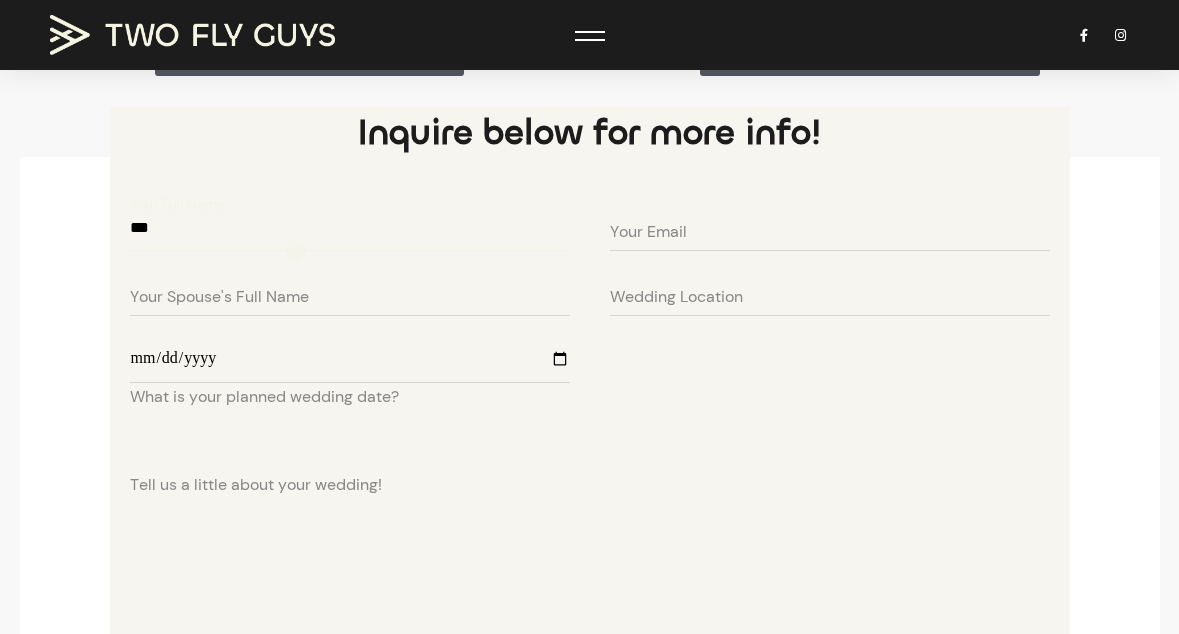 type on "**********" 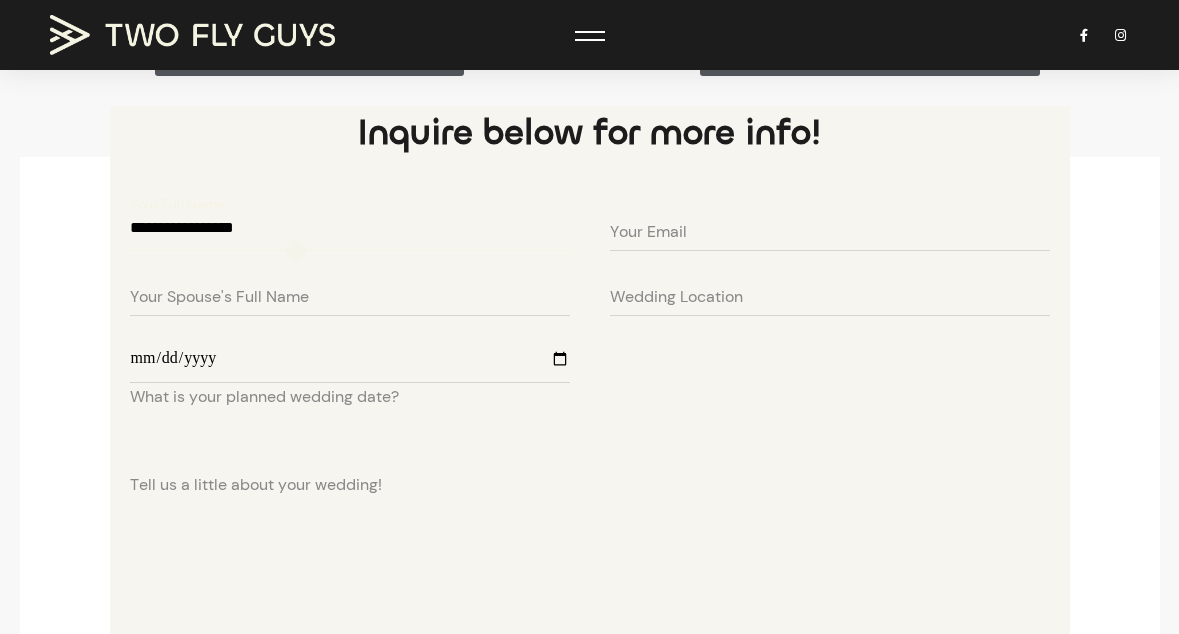 type on "**********" 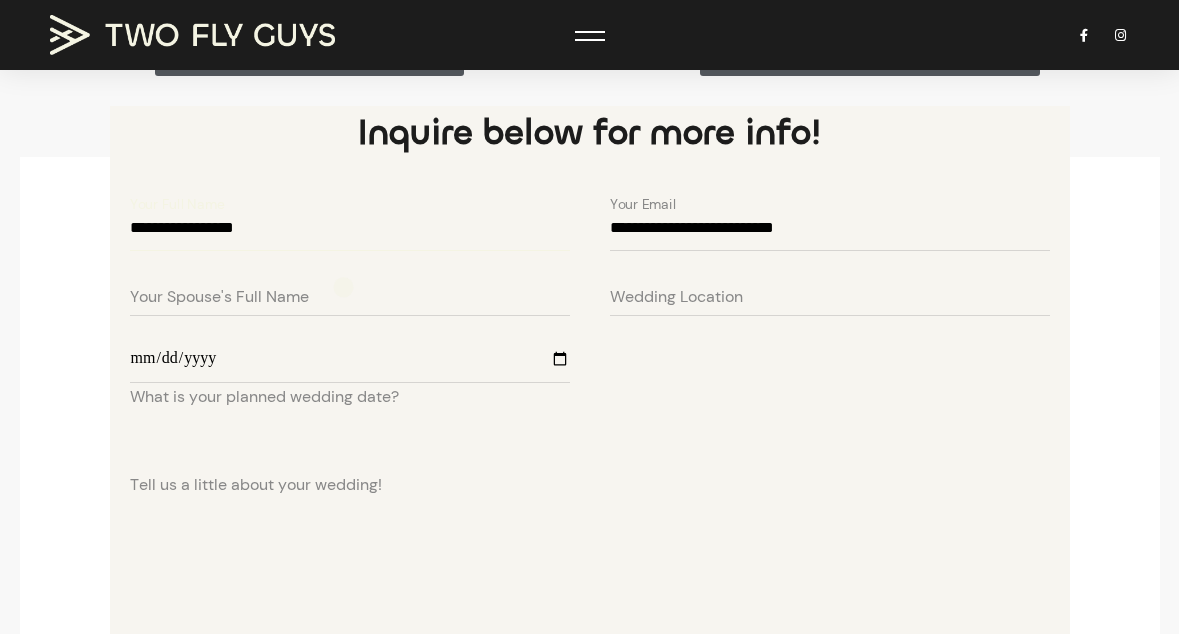 click on "Your Spouse's Full Name" at bounding box center (219, 297) 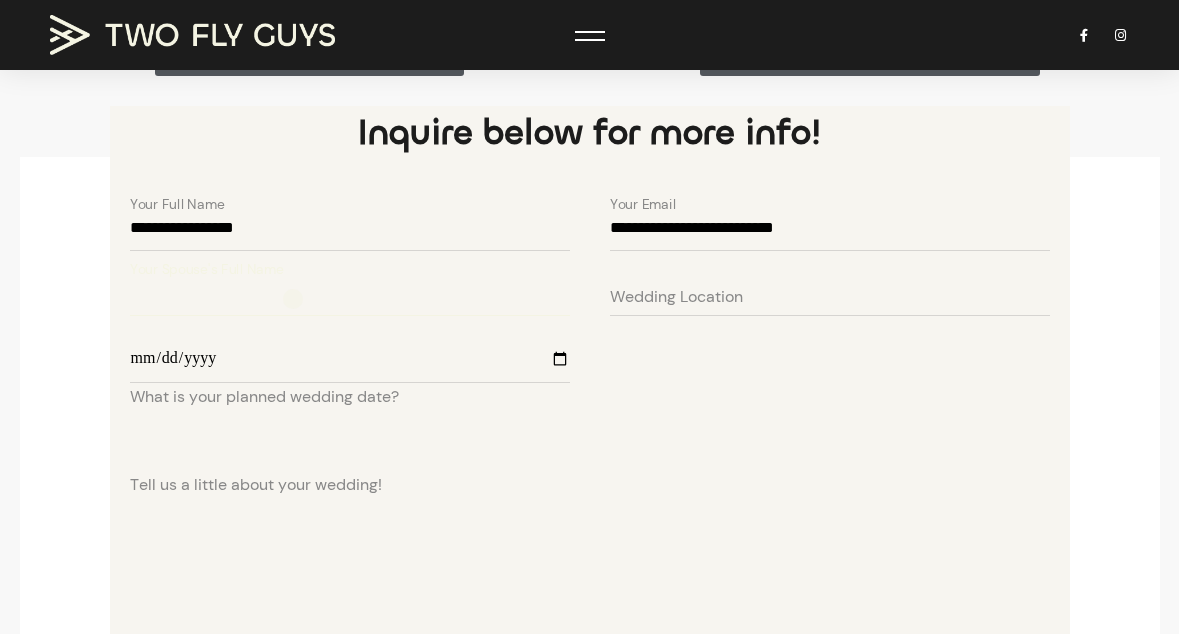 type on "*" 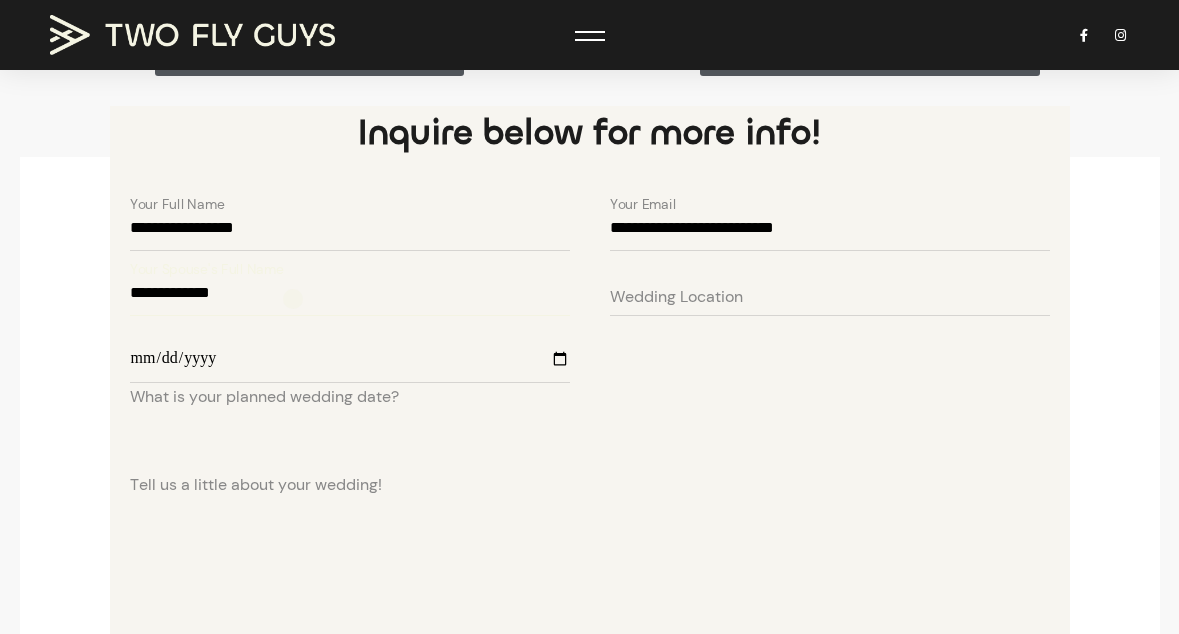 type on "**********" 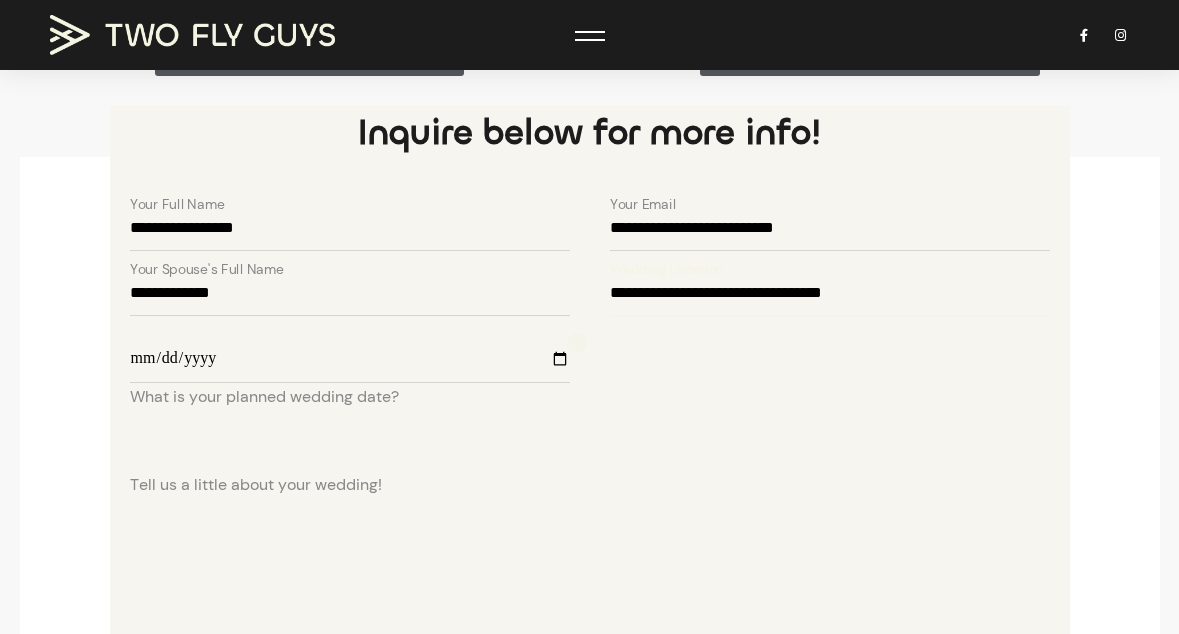 type on "**********" 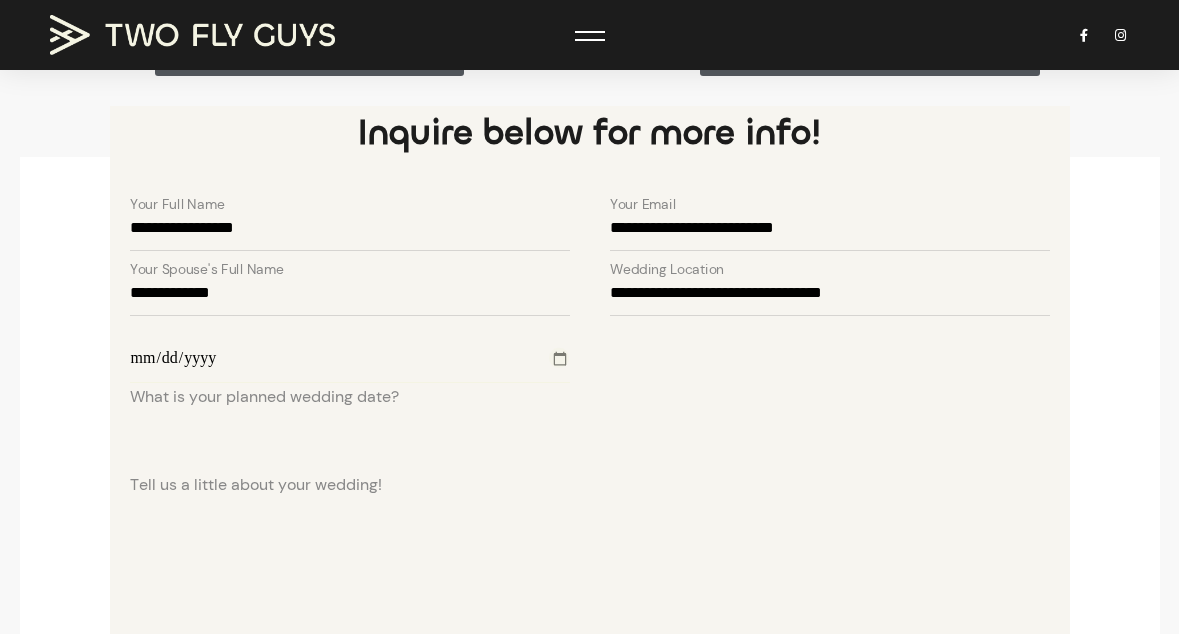 click on "What is your planned wedding date?" at bounding box center (350, 357) 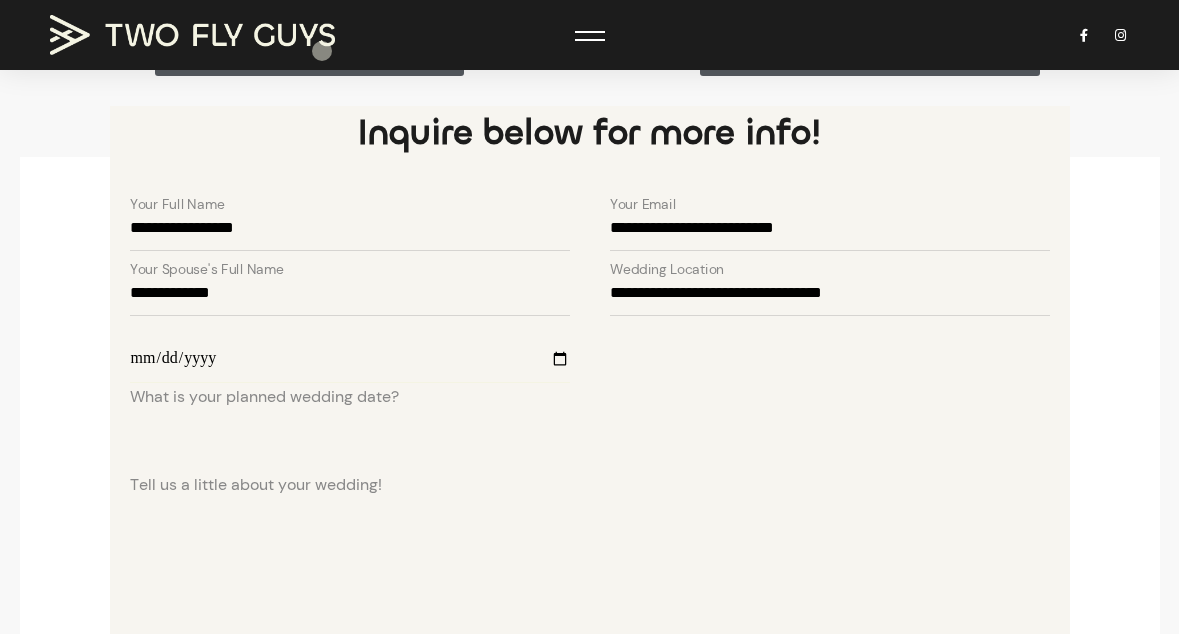 type on "**********" 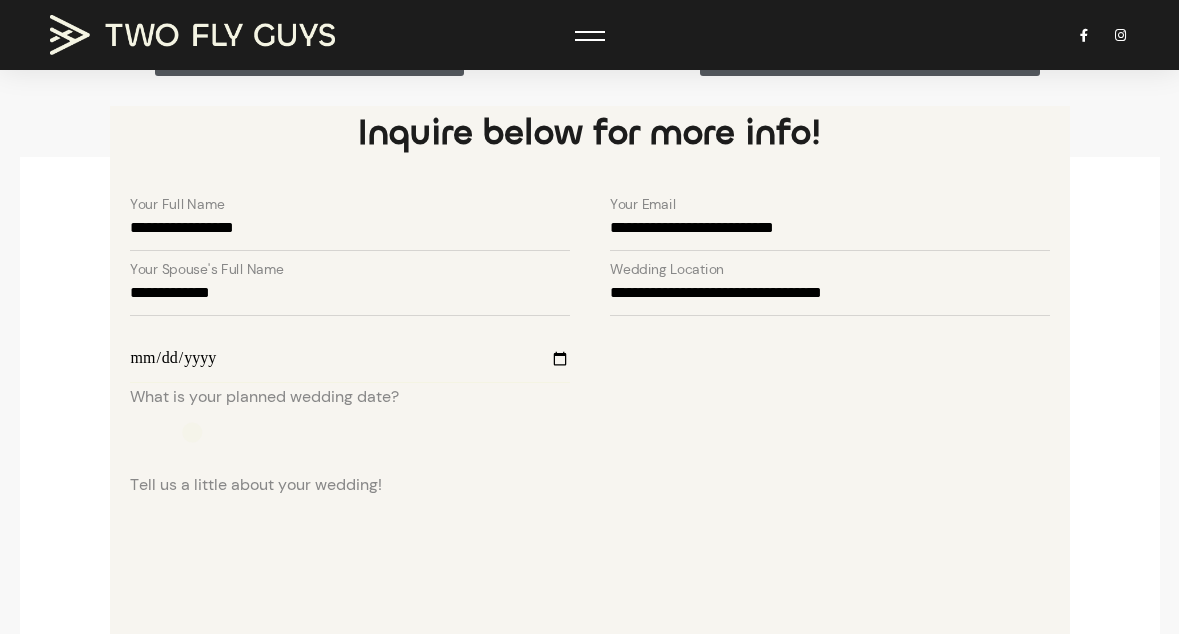 click on "Tell us a little about your wedding!" at bounding box center (590, 555) 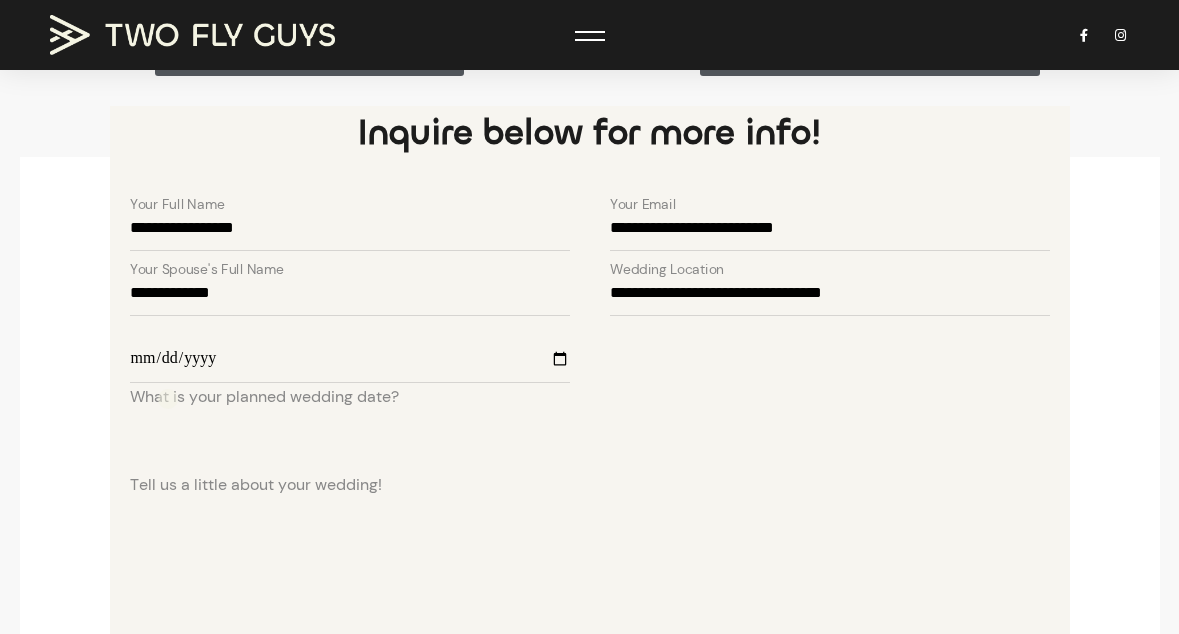 click on "What is your planned wedding date?" at bounding box center (264, 397) 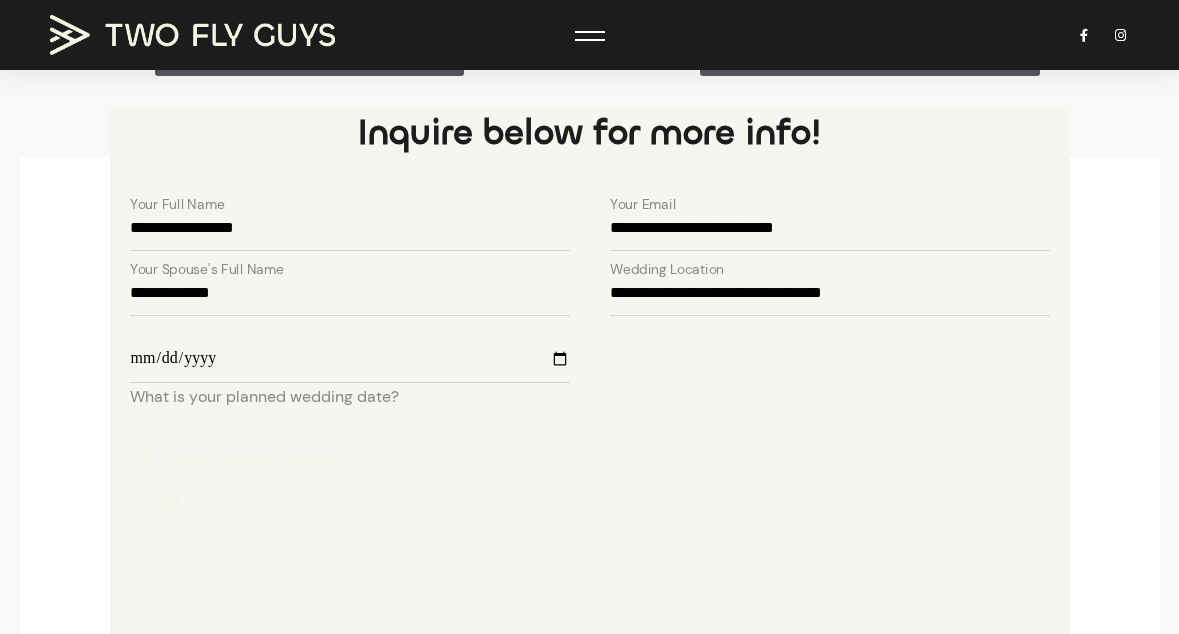 click on "Tell us a little about your wedding!" at bounding box center (590, 555) 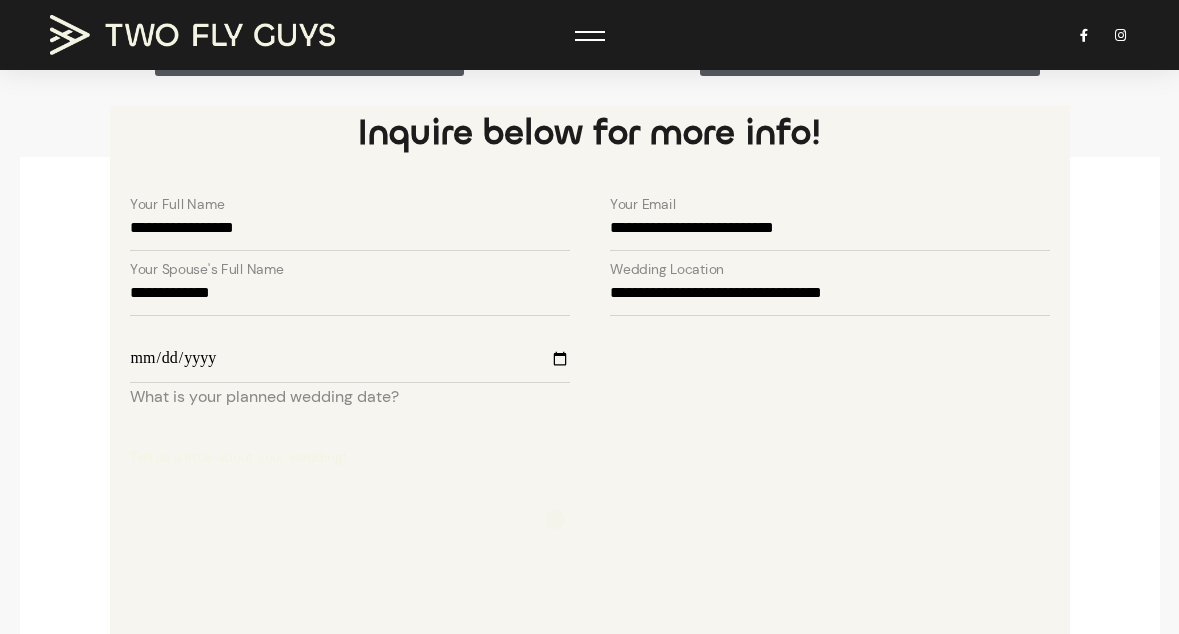 click on "Tell us a little about your wedding!" at bounding box center (590, 555) 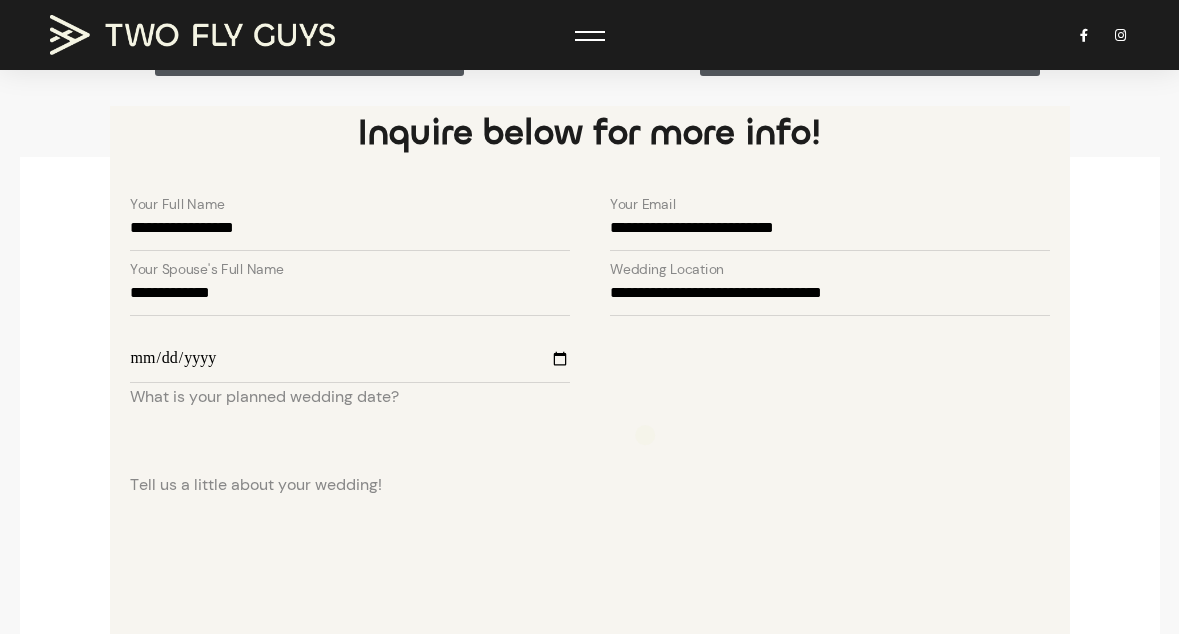click on "**********" at bounding box center (590, 459) 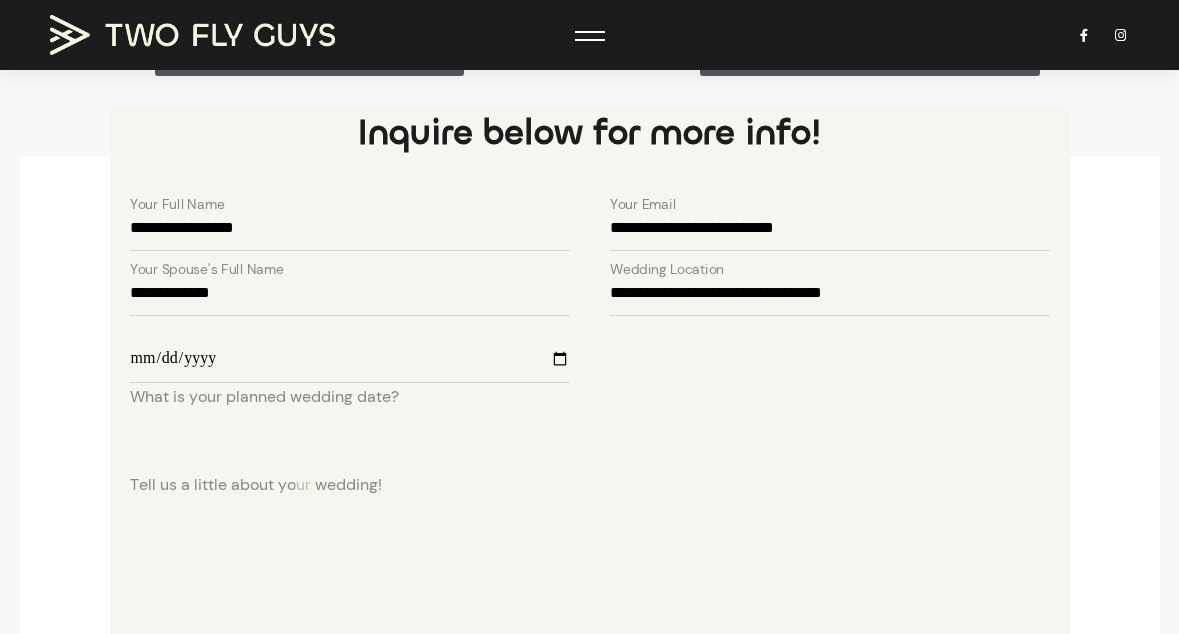click on "Tell us a little about your wedding!" at bounding box center (256, 485) 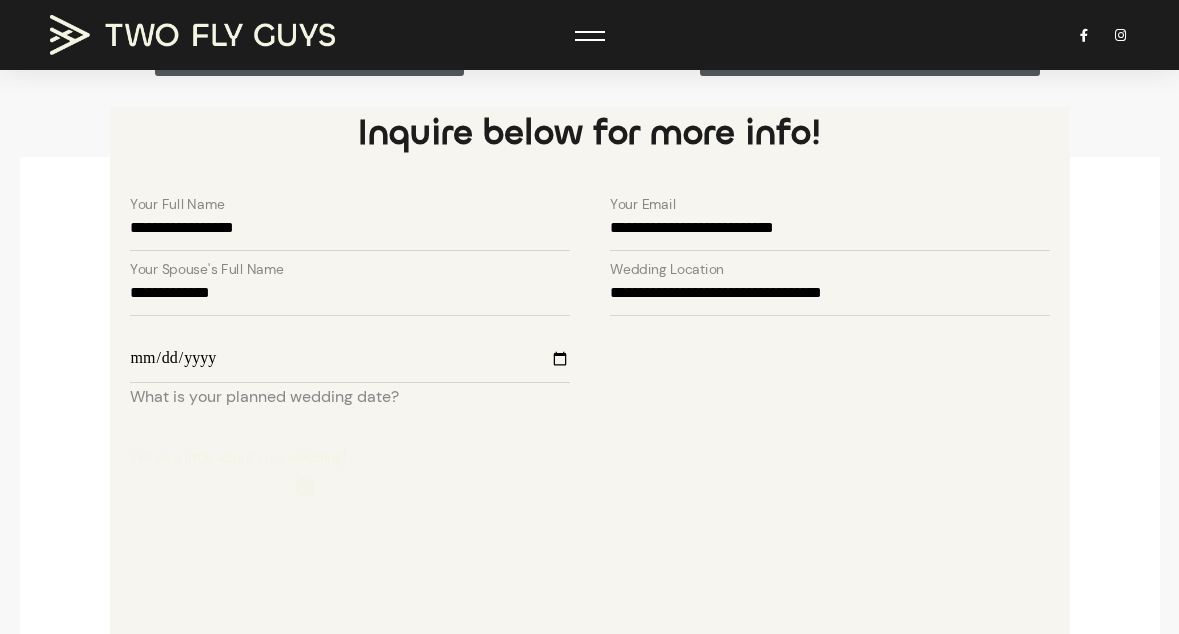 type on "*" 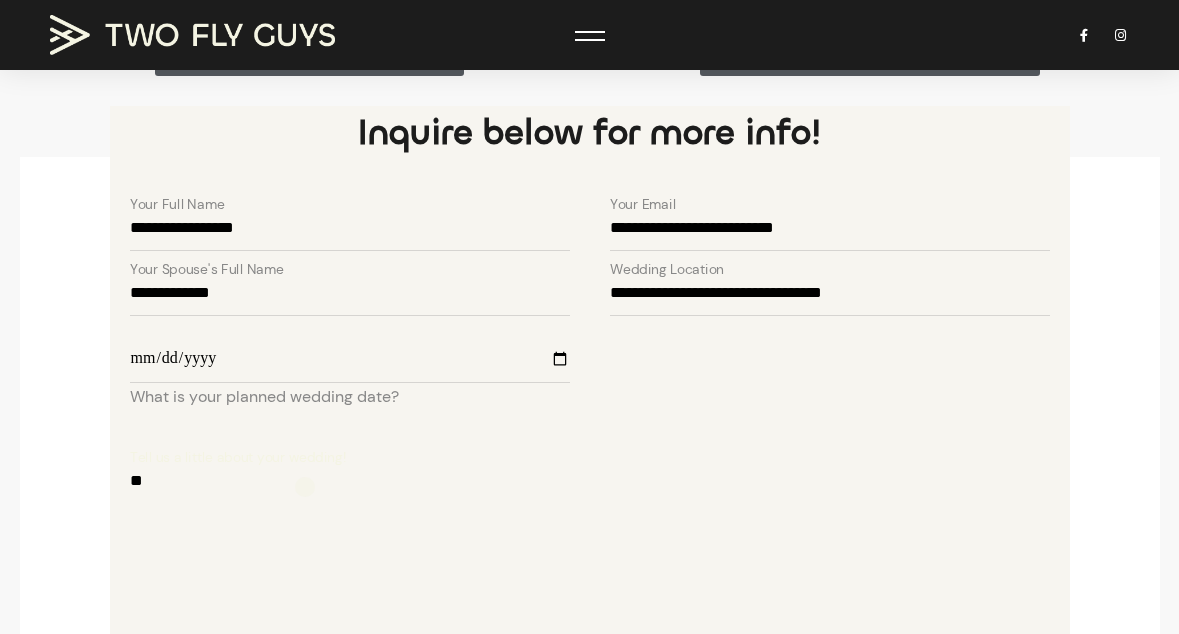type on "*" 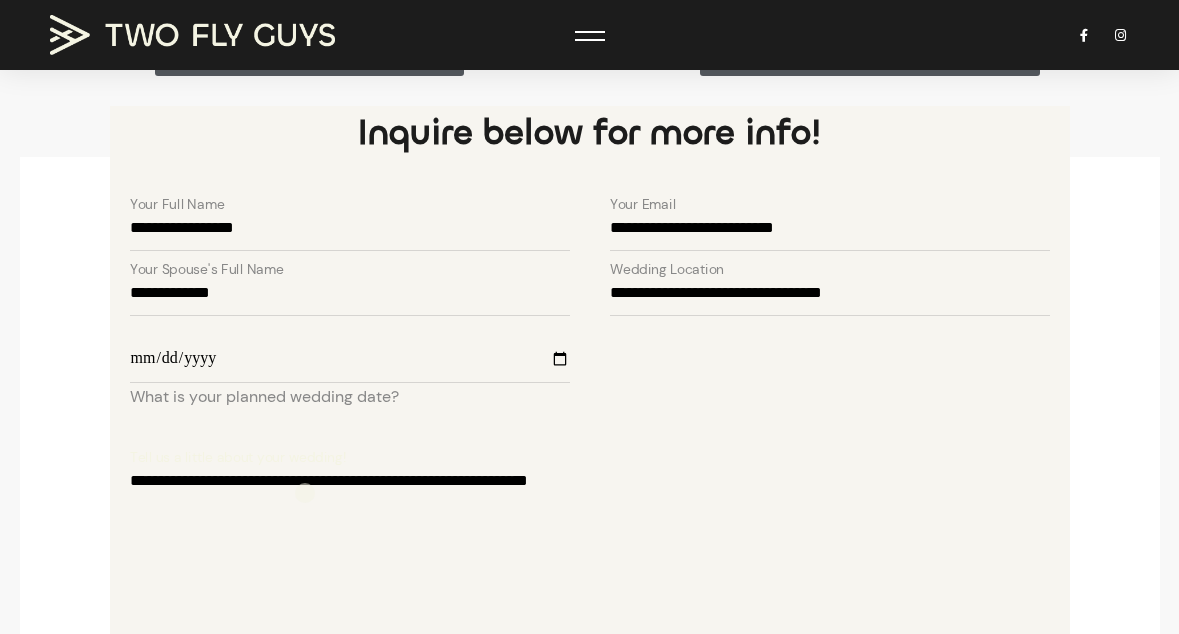 click on "**********" at bounding box center [590, 555] 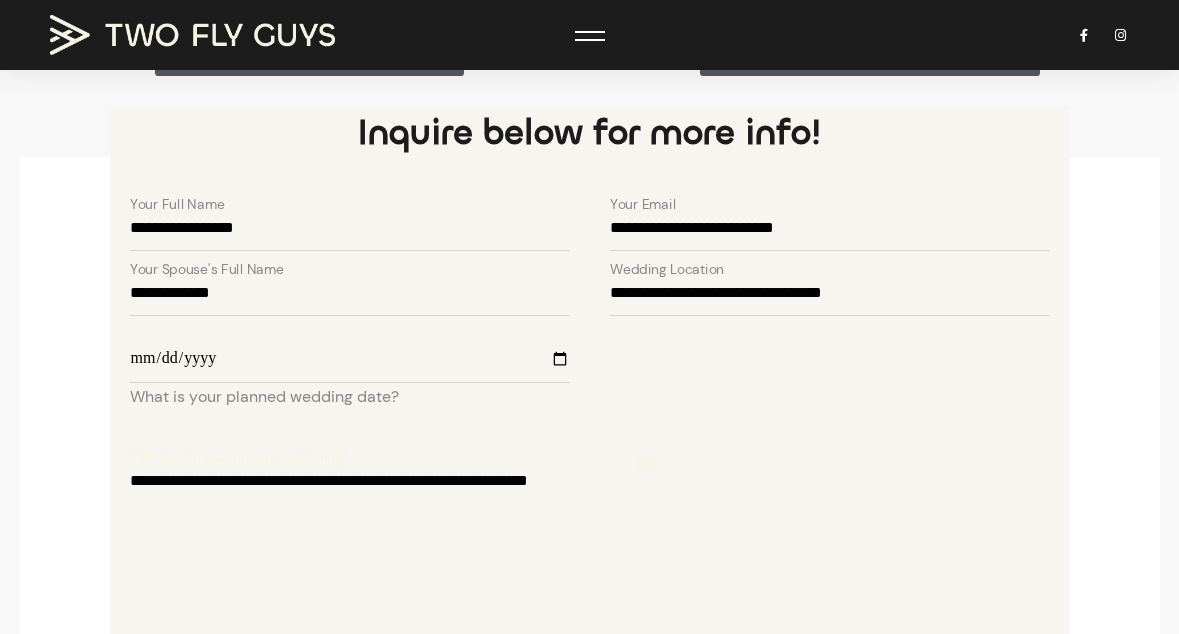 click on "**********" at bounding box center [590, 555] 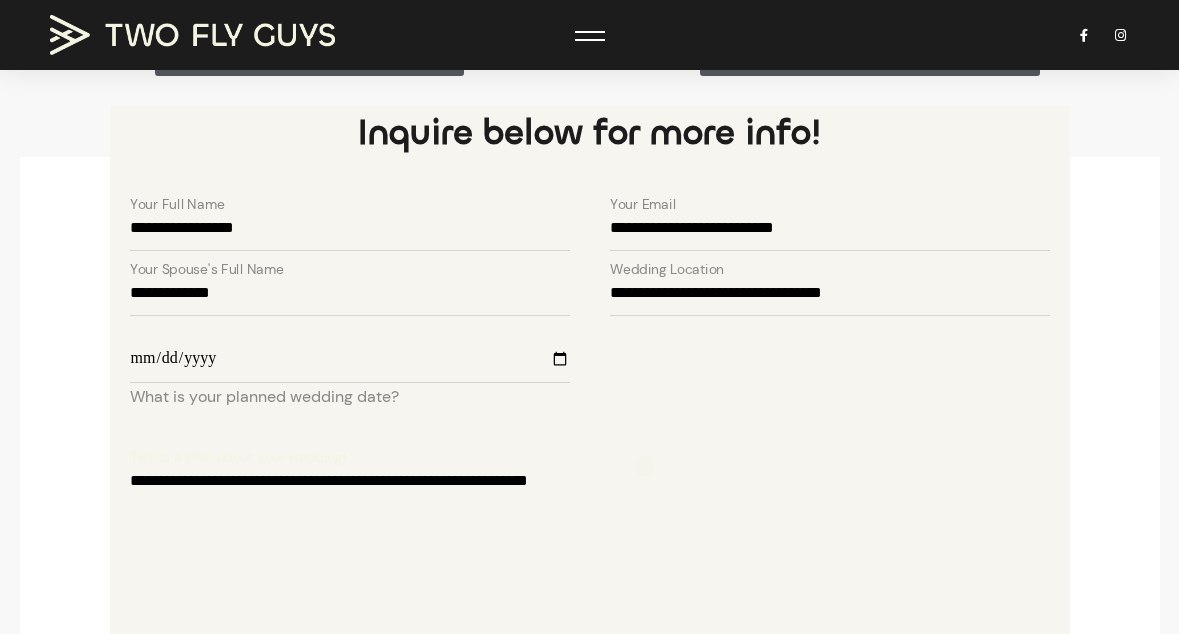 click on "**********" at bounding box center [590, 555] 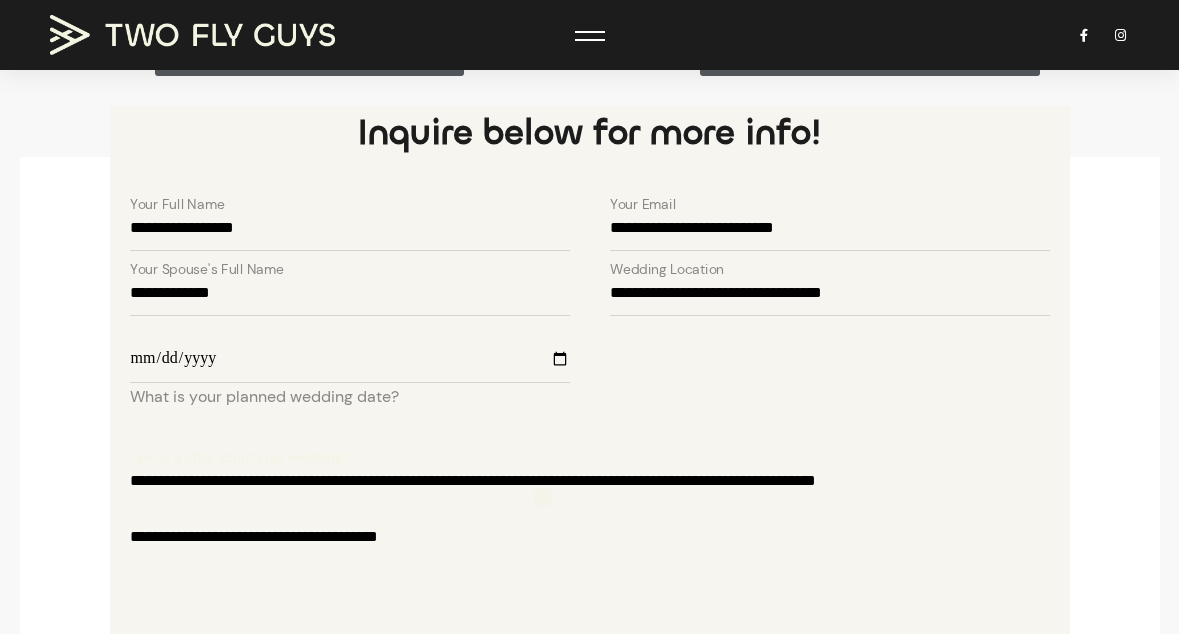 click on "**********" at bounding box center (590, 555) 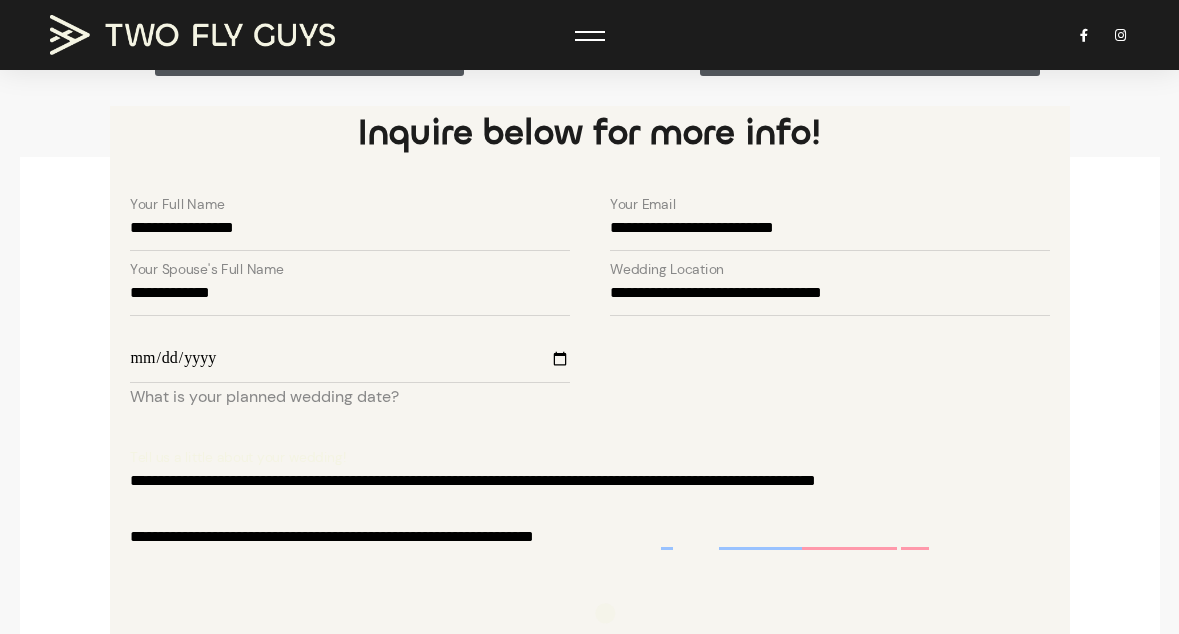 click on "**********" at bounding box center (590, 555) 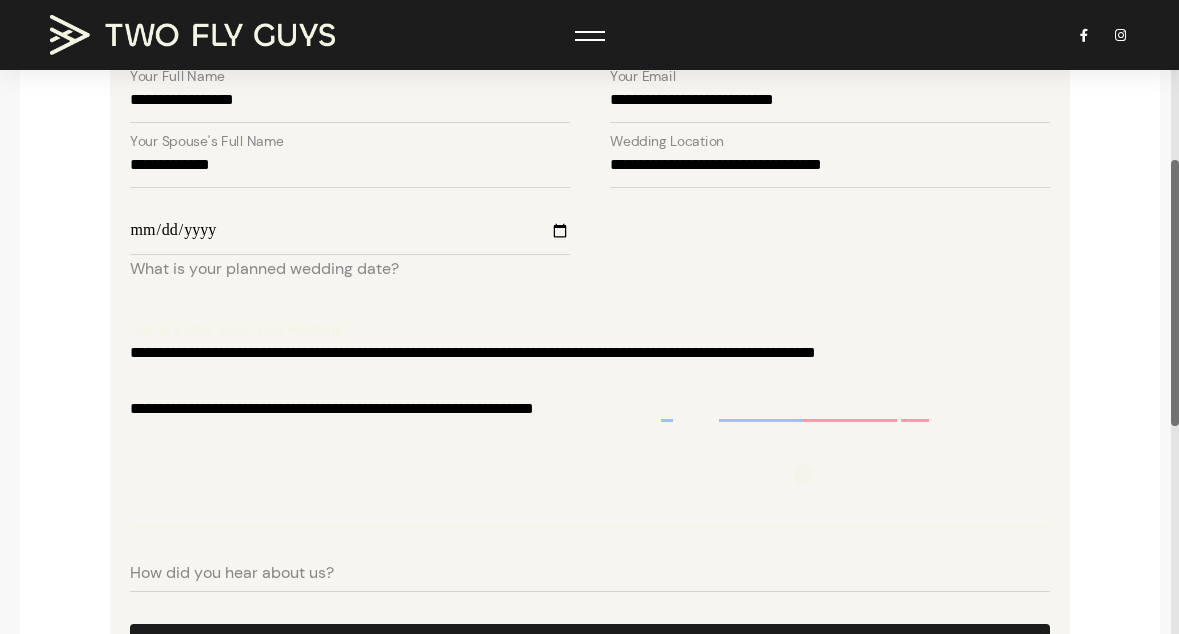 click on "**********" at bounding box center (590, 427) 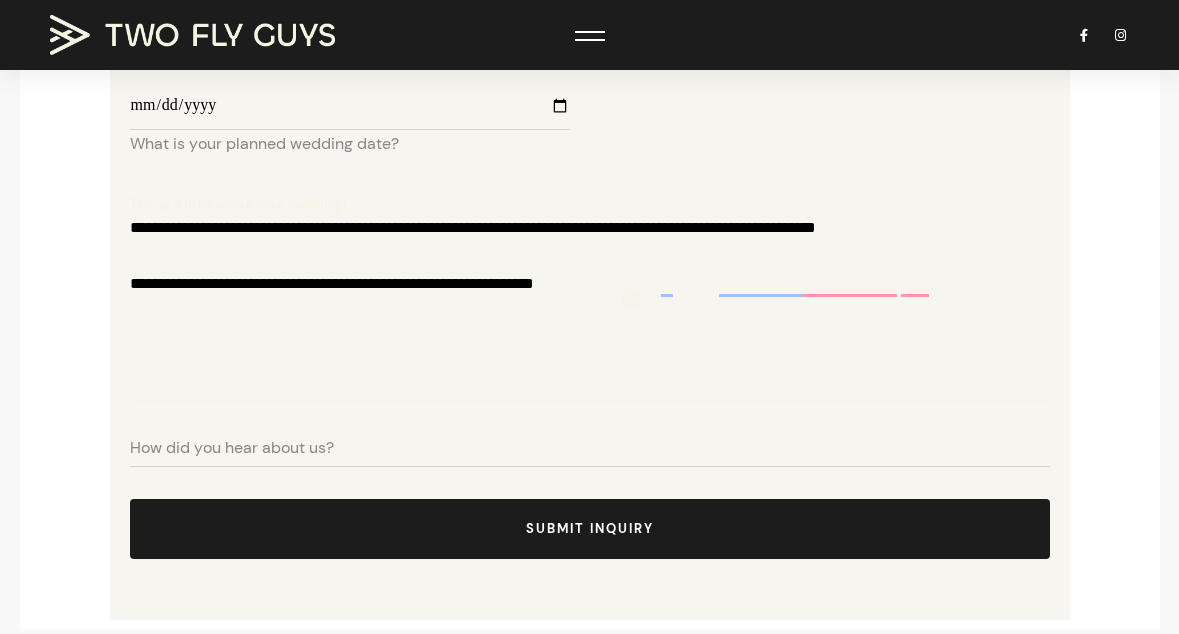 drag, startPoint x: 654, startPoint y: 298, endPoint x: 452, endPoint y: 298, distance: 202 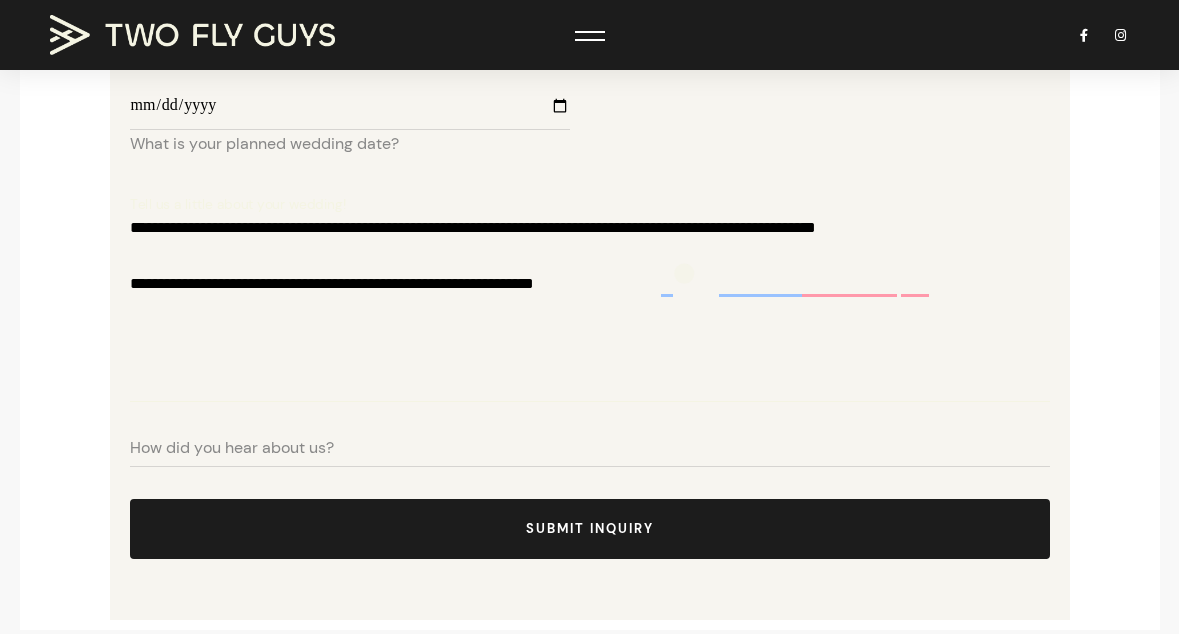 click on "**********" at bounding box center [590, 302] 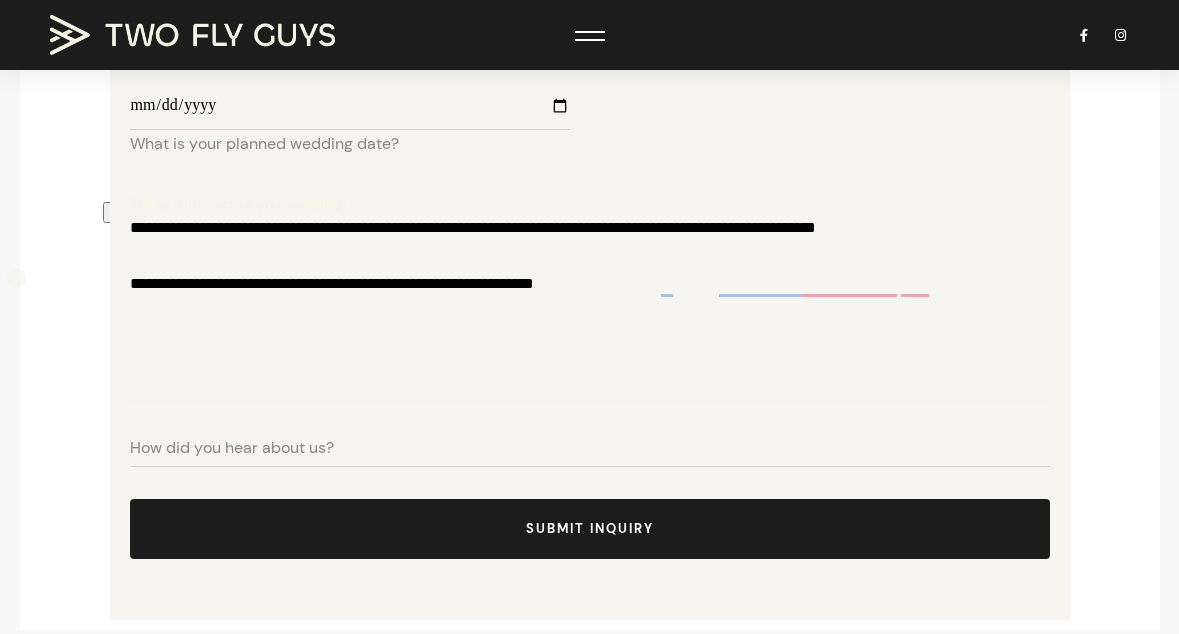 drag, startPoint x: 680, startPoint y: 278, endPoint x: 17, endPoint y: 277, distance: 663.00073 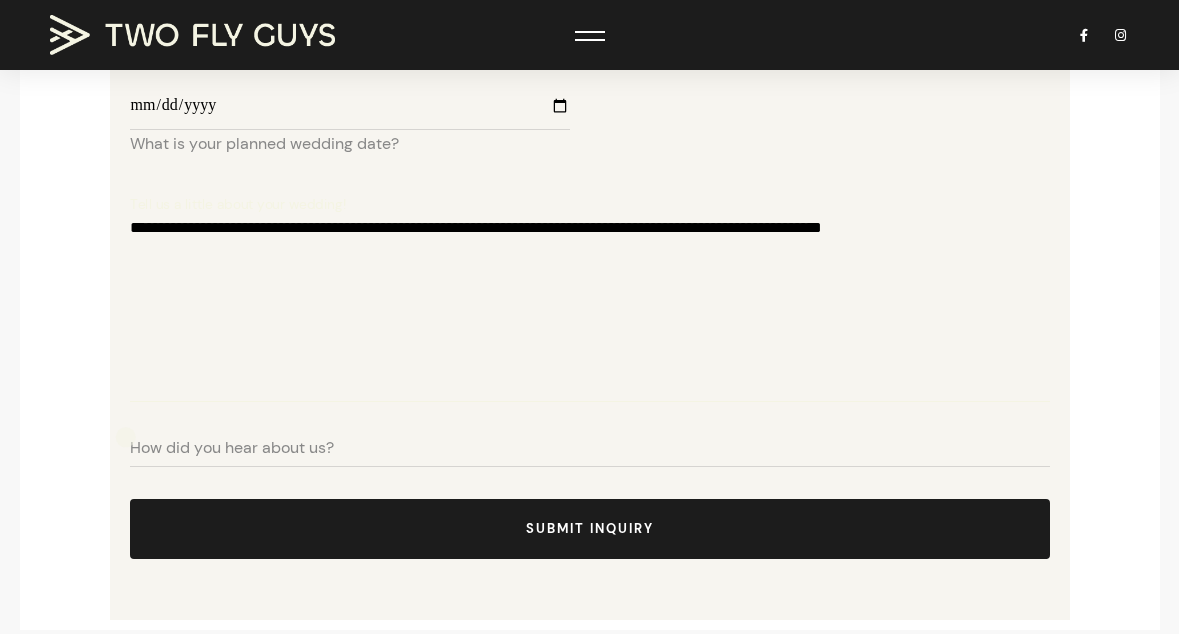 type on "**********" 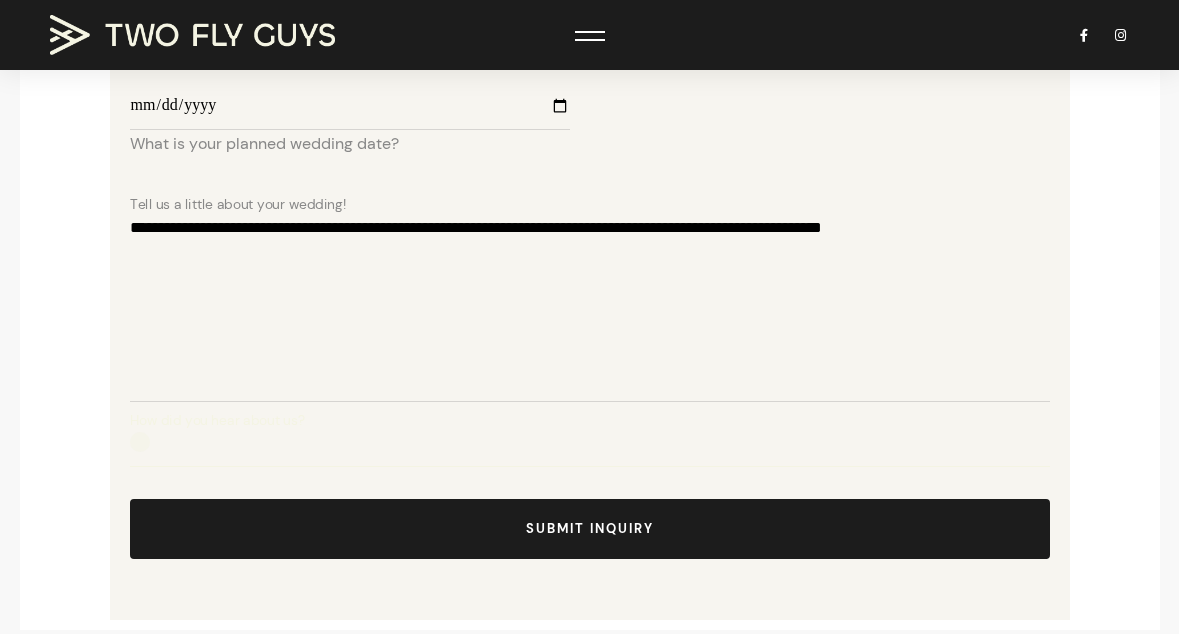 paste on "**********" 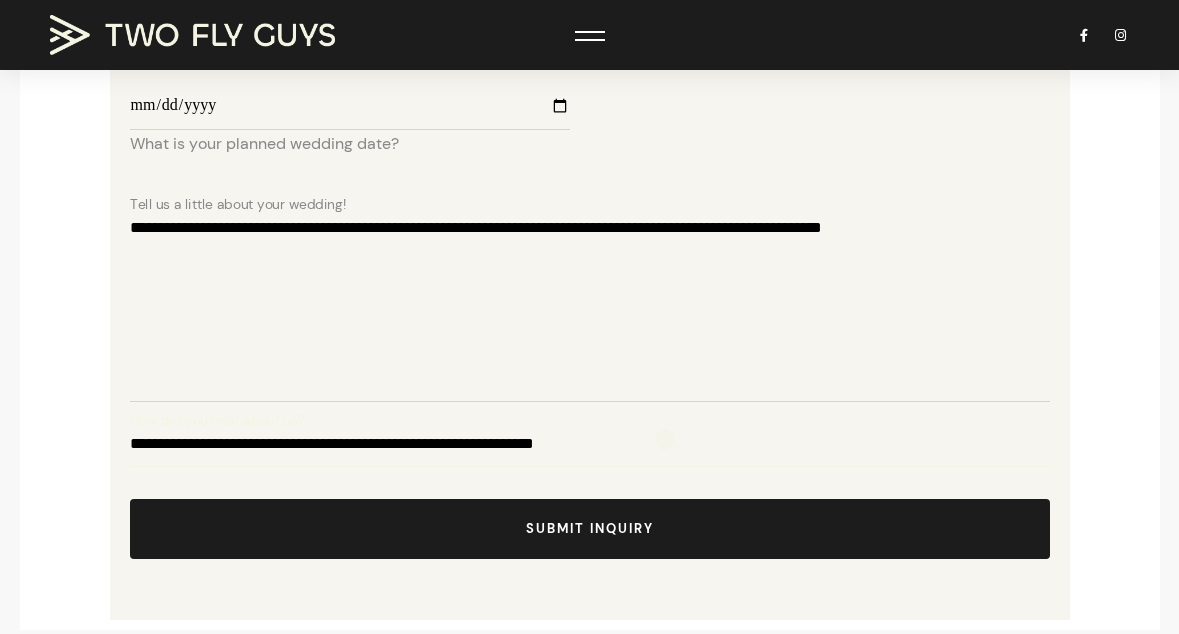 click on "**********" at bounding box center [590, 442] 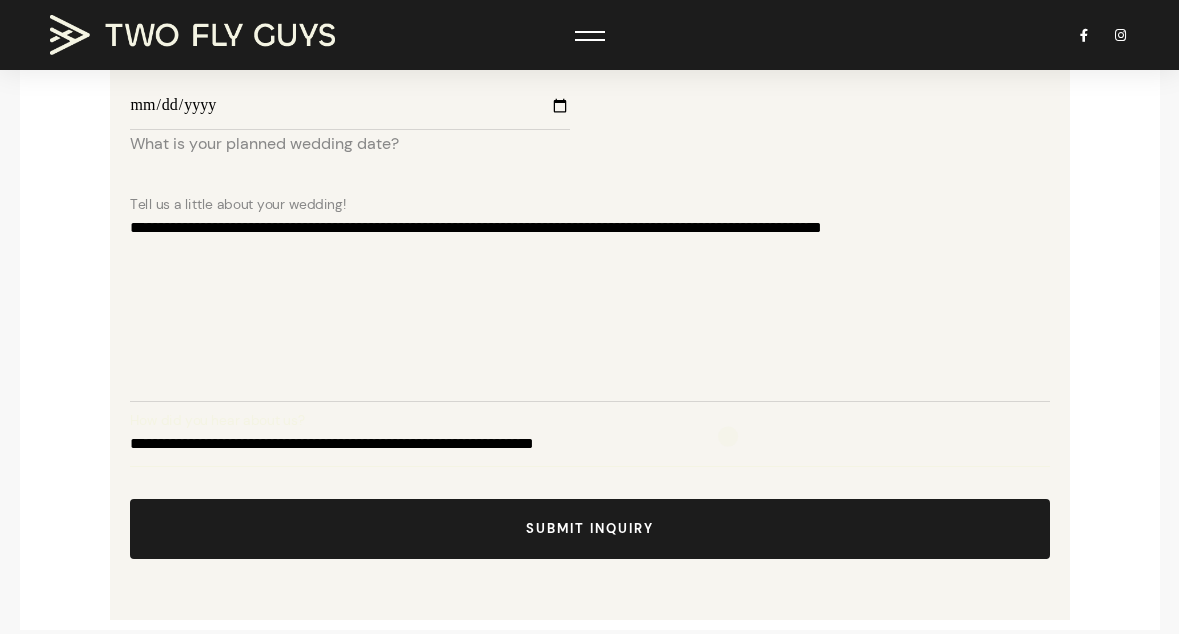 click on "**********" at bounding box center [590, 442] 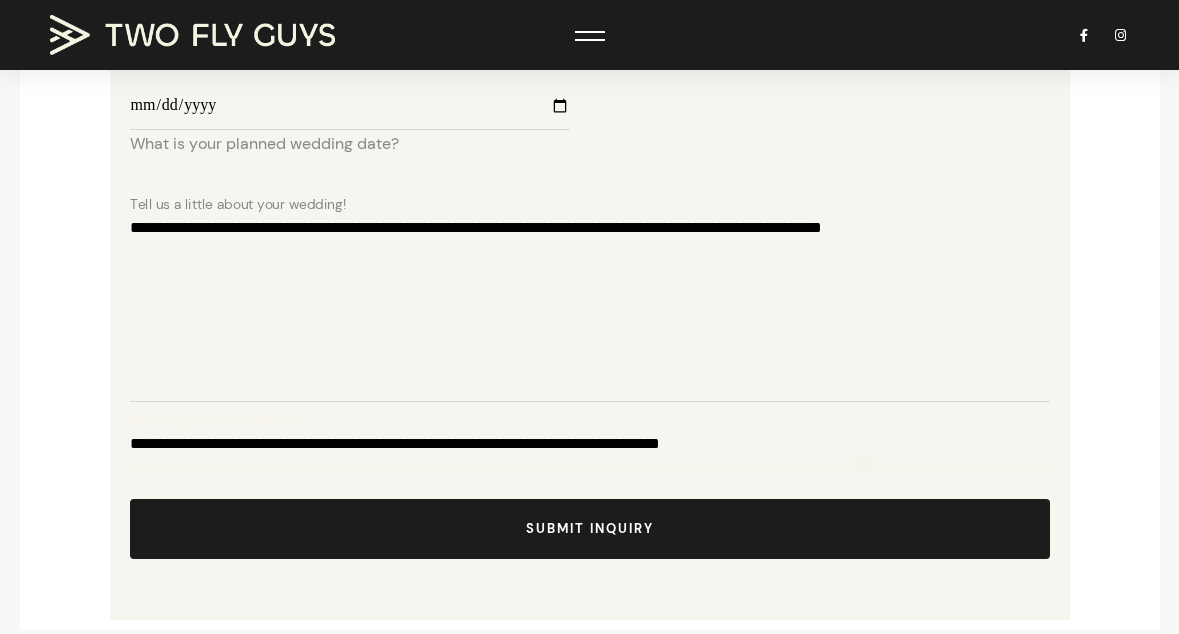 click on "Submit Inquiry" at bounding box center [590, 516] 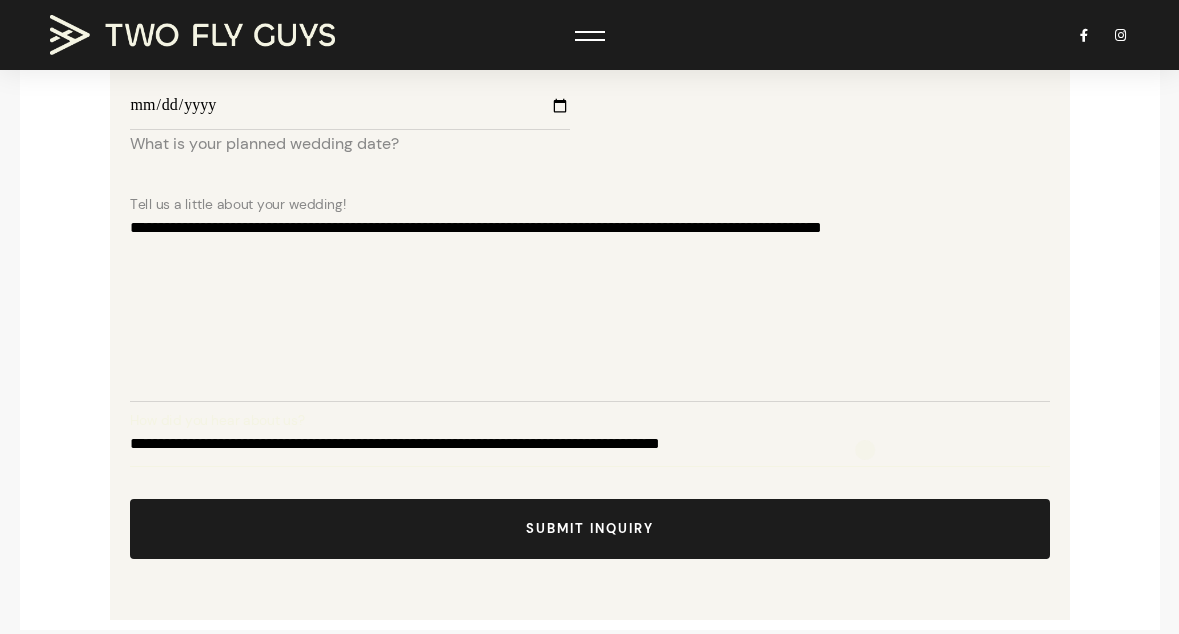 click on "**********" at bounding box center (590, 442) 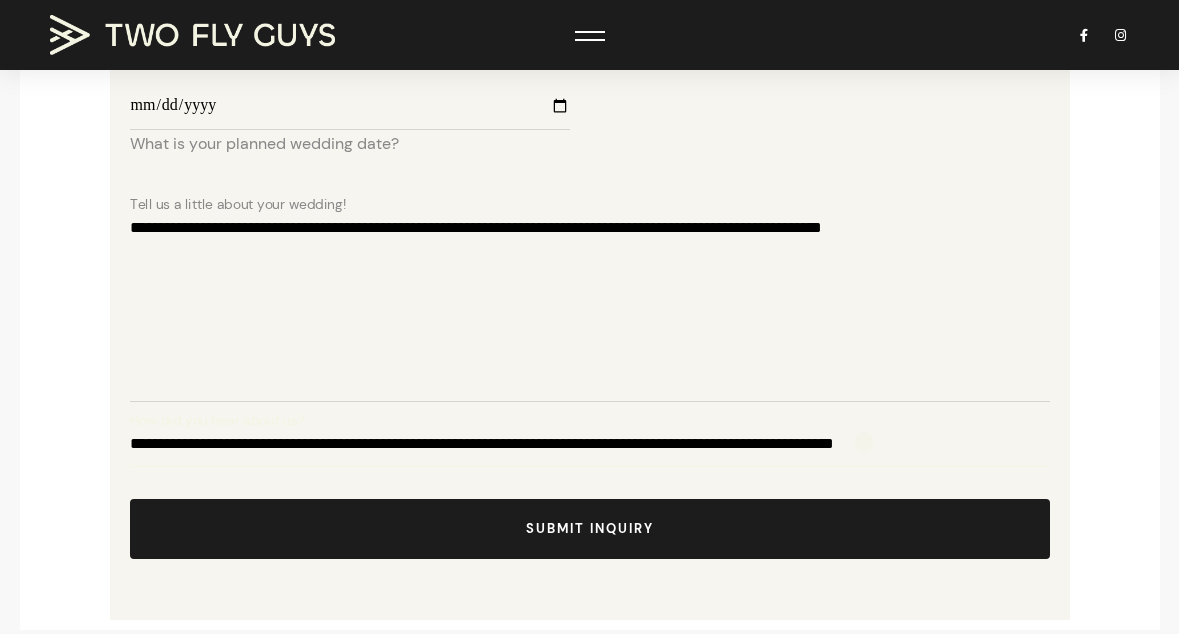 scroll, scrollTop: 0, scrollLeft: 0, axis: both 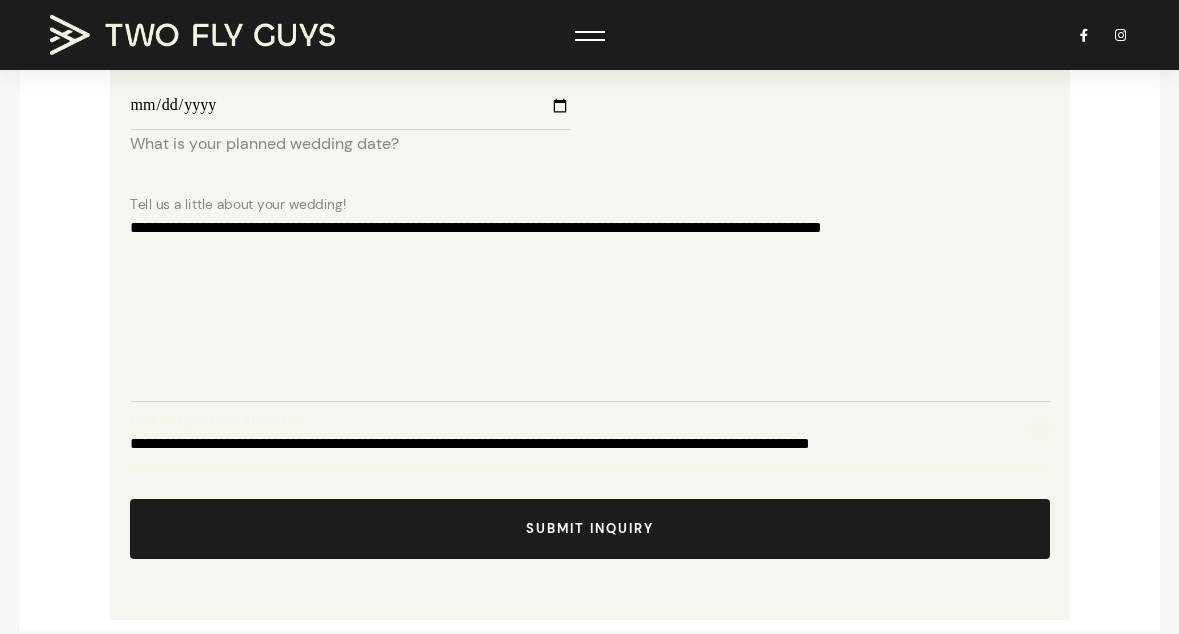 paste 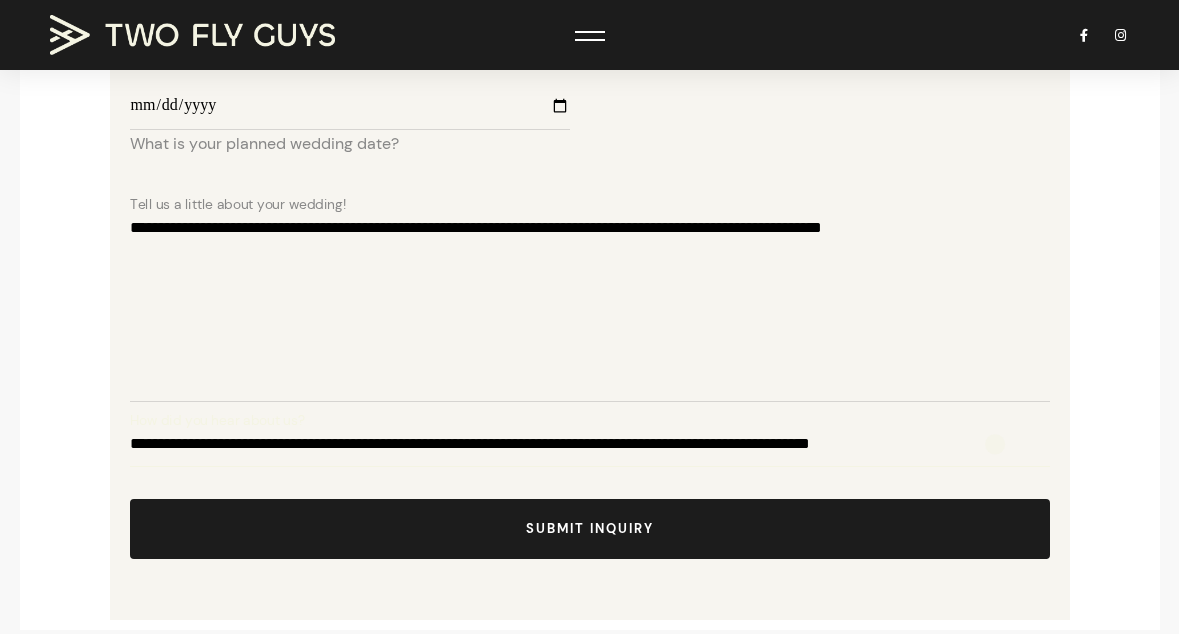 click on "**********" at bounding box center (590, 442) 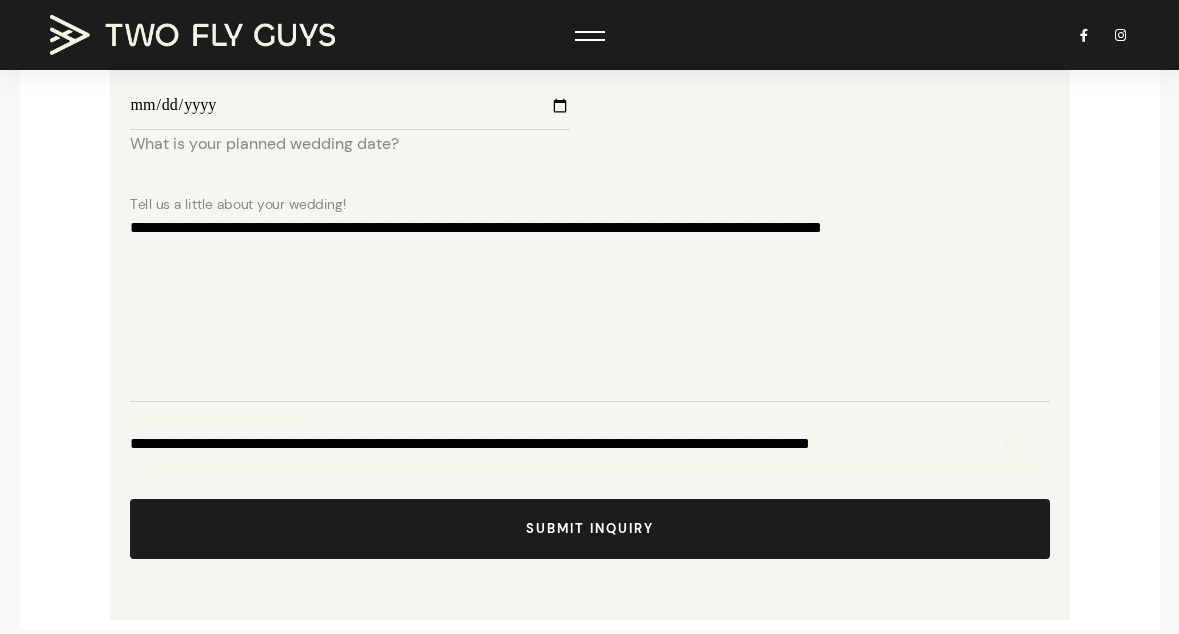 paste on "**********" 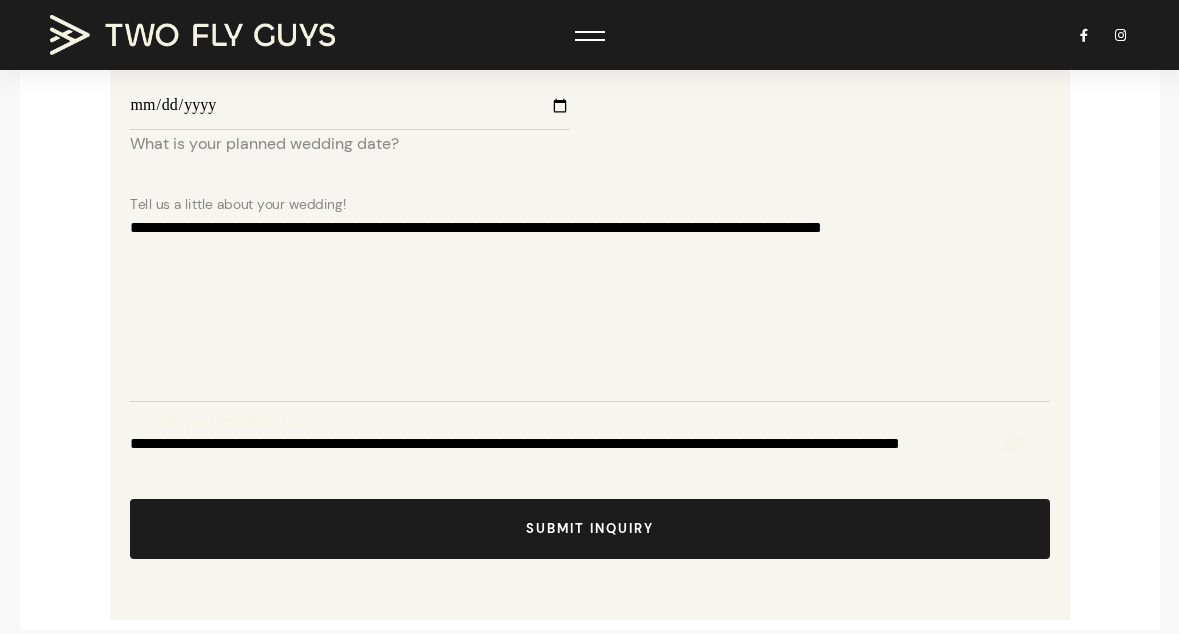 scroll, scrollTop: 0, scrollLeft: 66, axis: horizontal 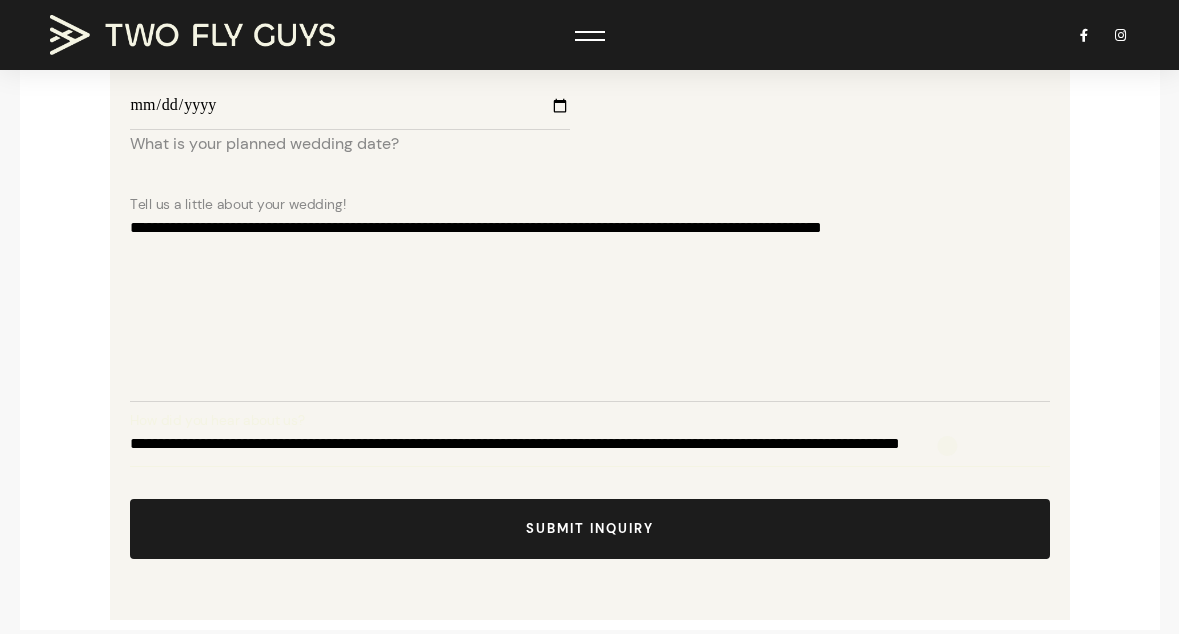 click on "**********" at bounding box center (590, 442) 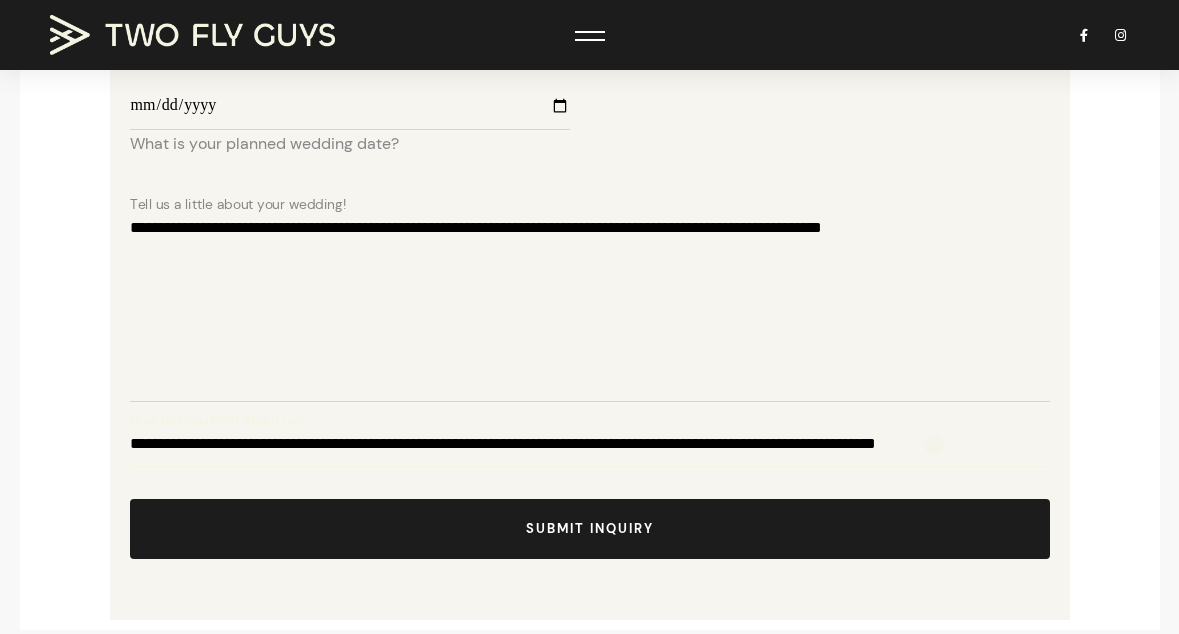 scroll, scrollTop: 0, scrollLeft: 40, axis: horizontal 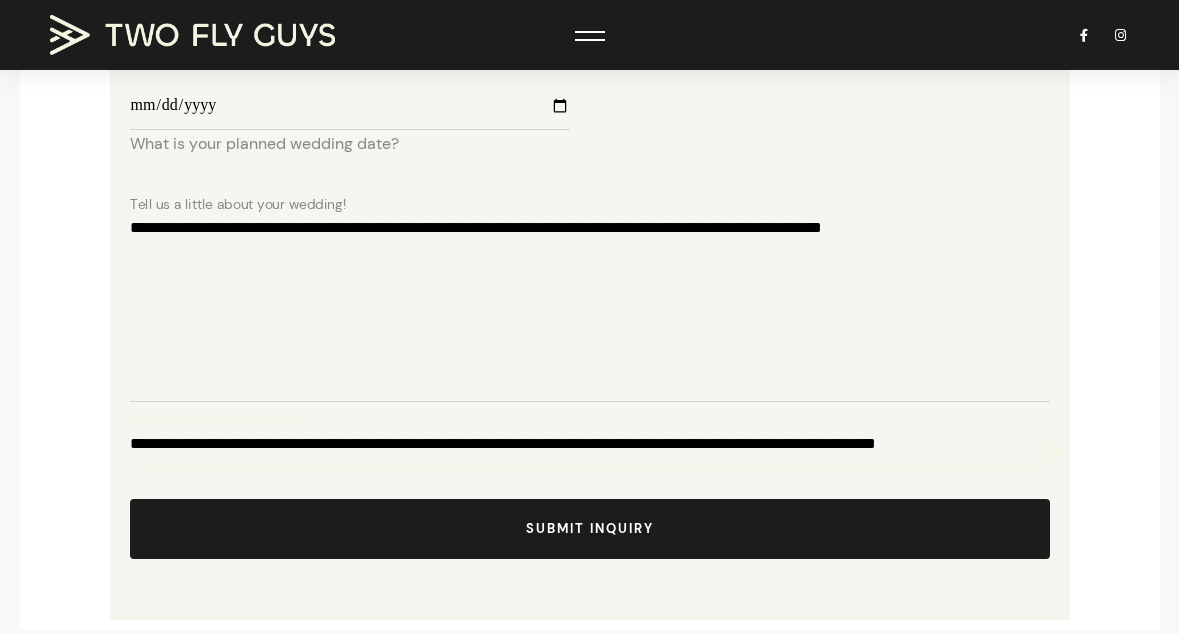 click on "**********" at bounding box center [590, 442] 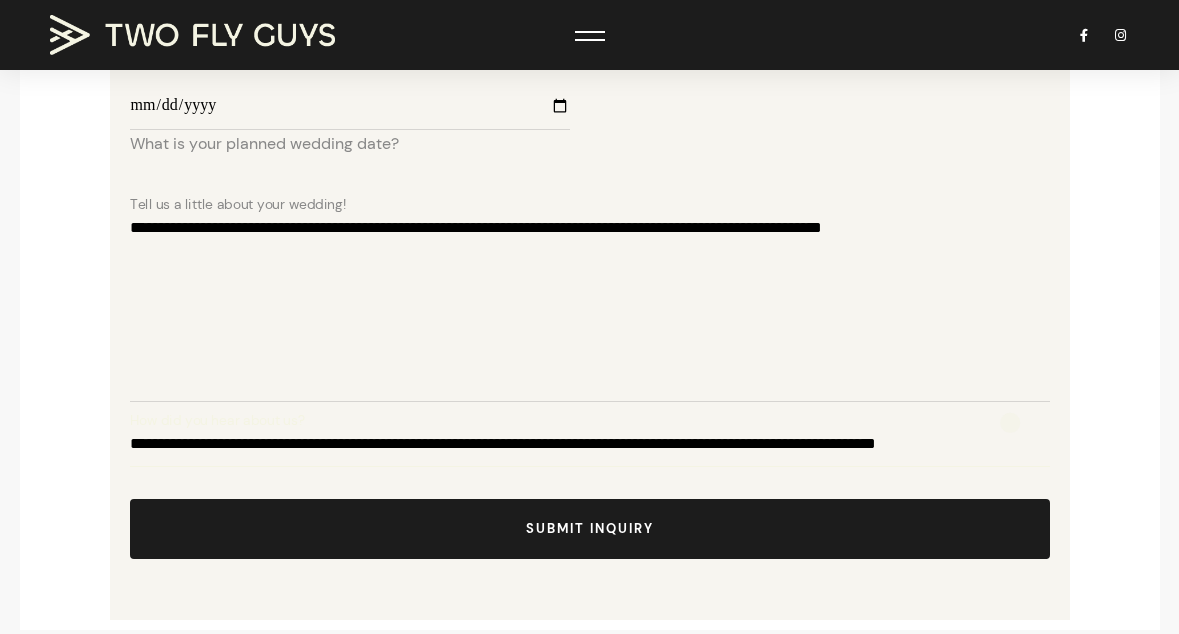 click on "**********" at bounding box center [590, 442] 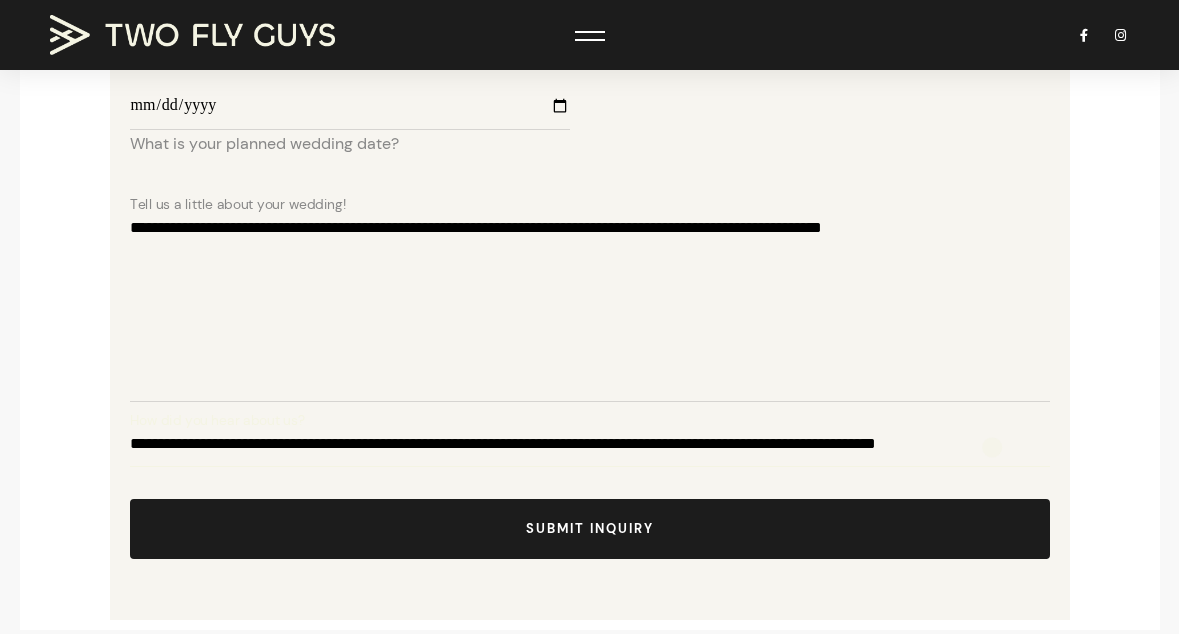 click on "**********" at bounding box center (590, 442) 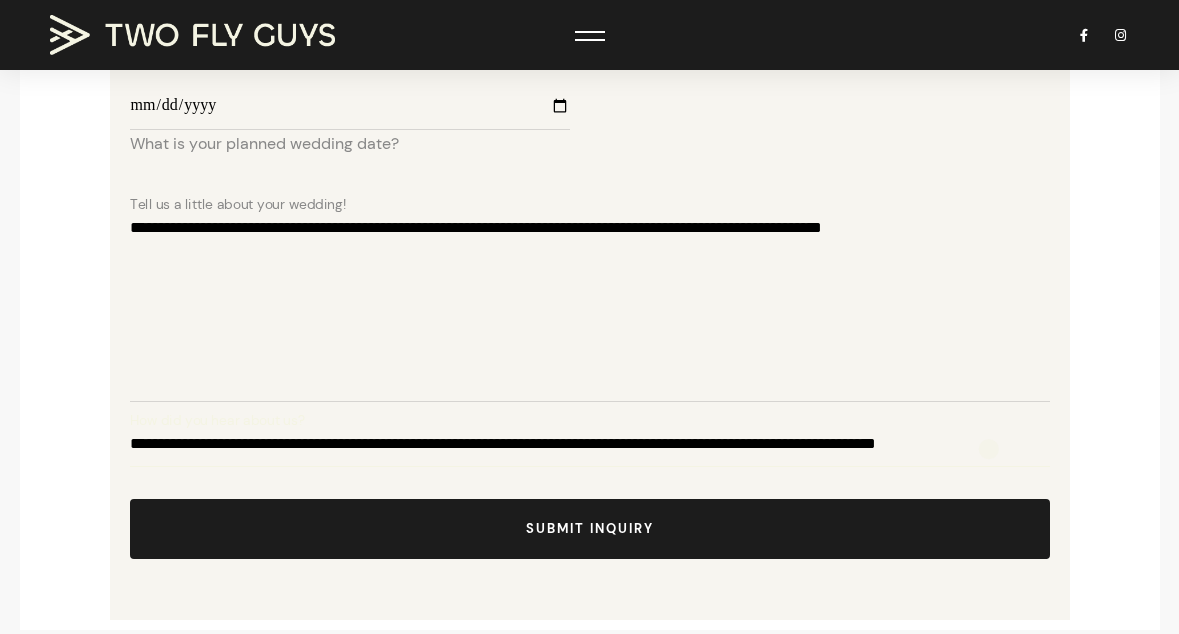 scroll, scrollTop: 0, scrollLeft: 40, axis: horizontal 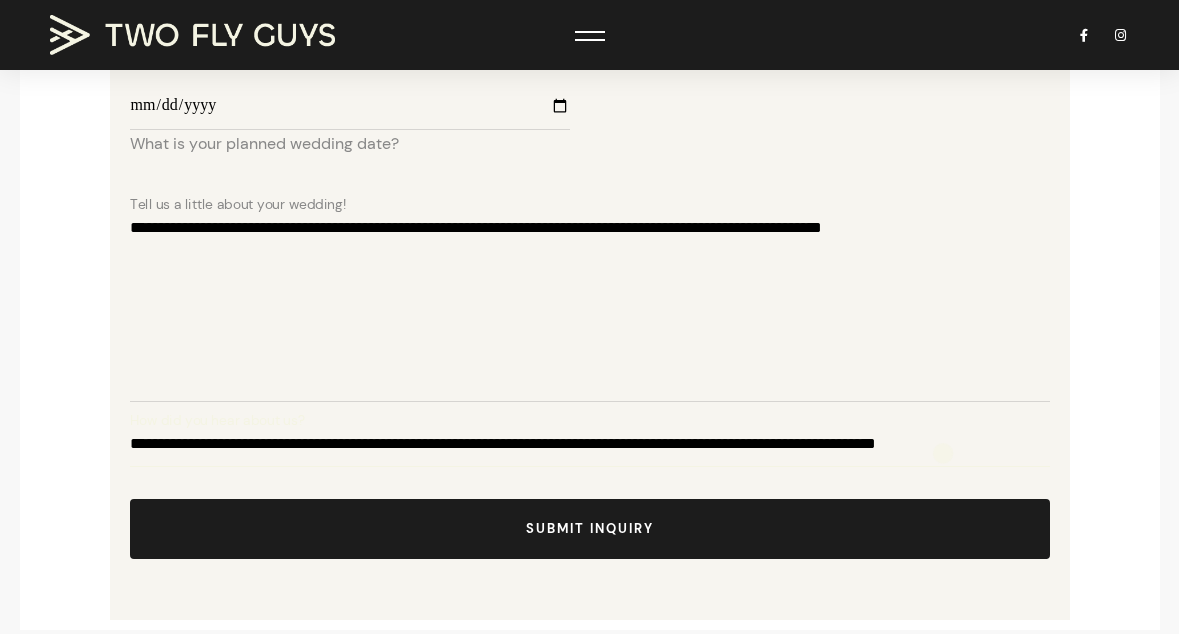 click on "**********" at bounding box center [590, 442] 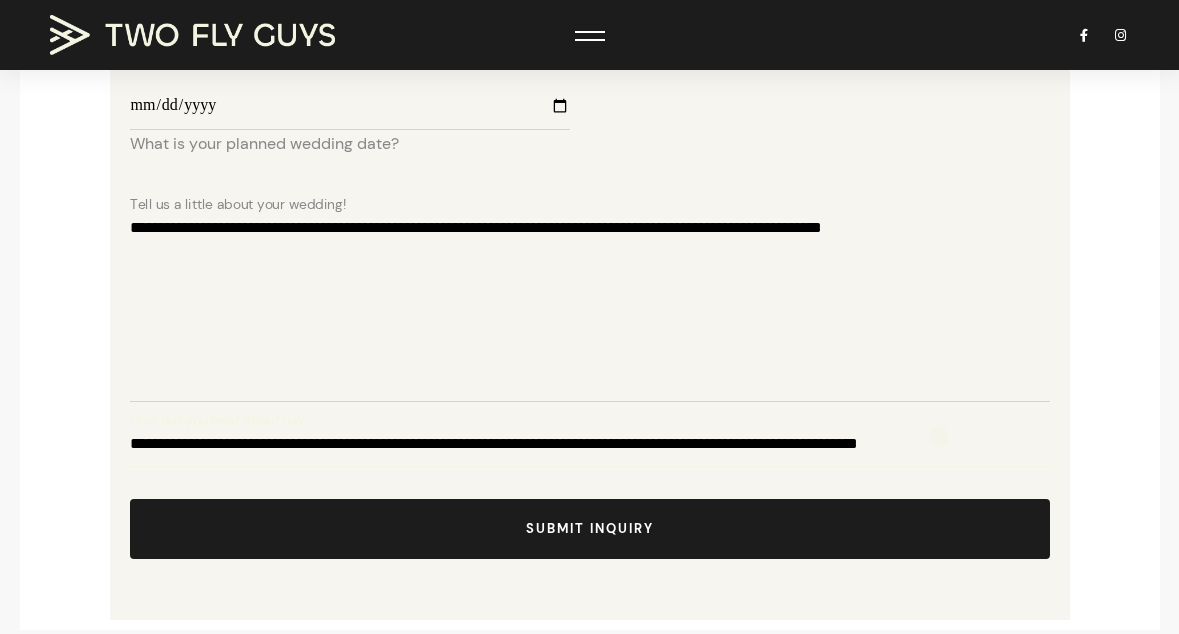 scroll, scrollTop: 0, scrollLeft: 24, axis: horizontal 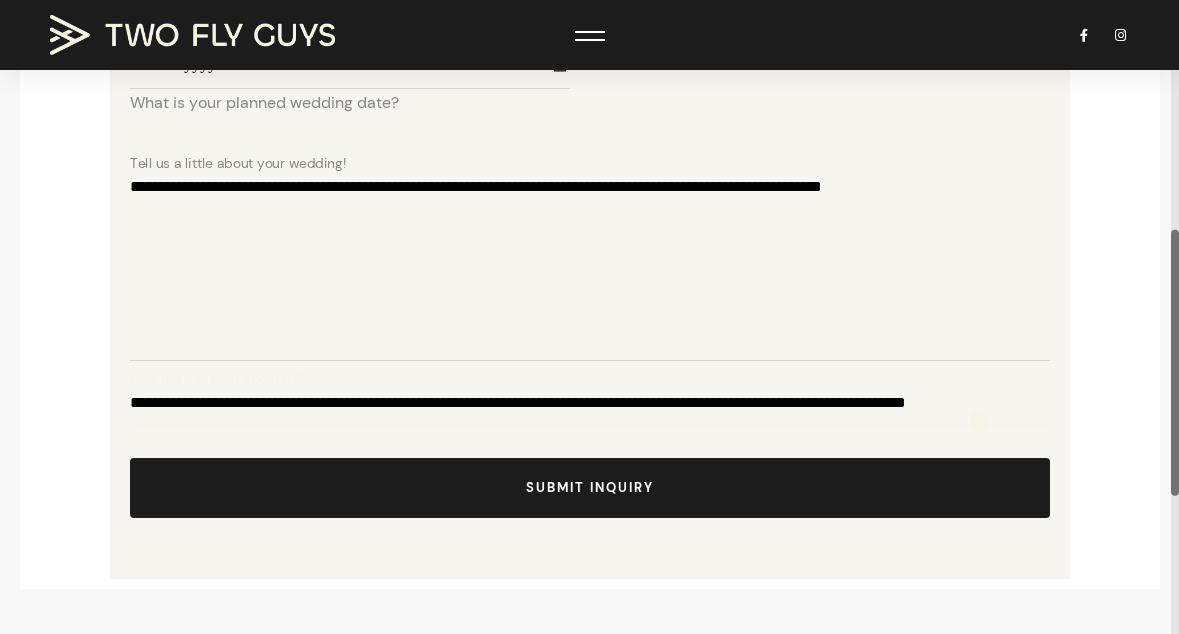 click on "**********" at bounding box center (590, 401) 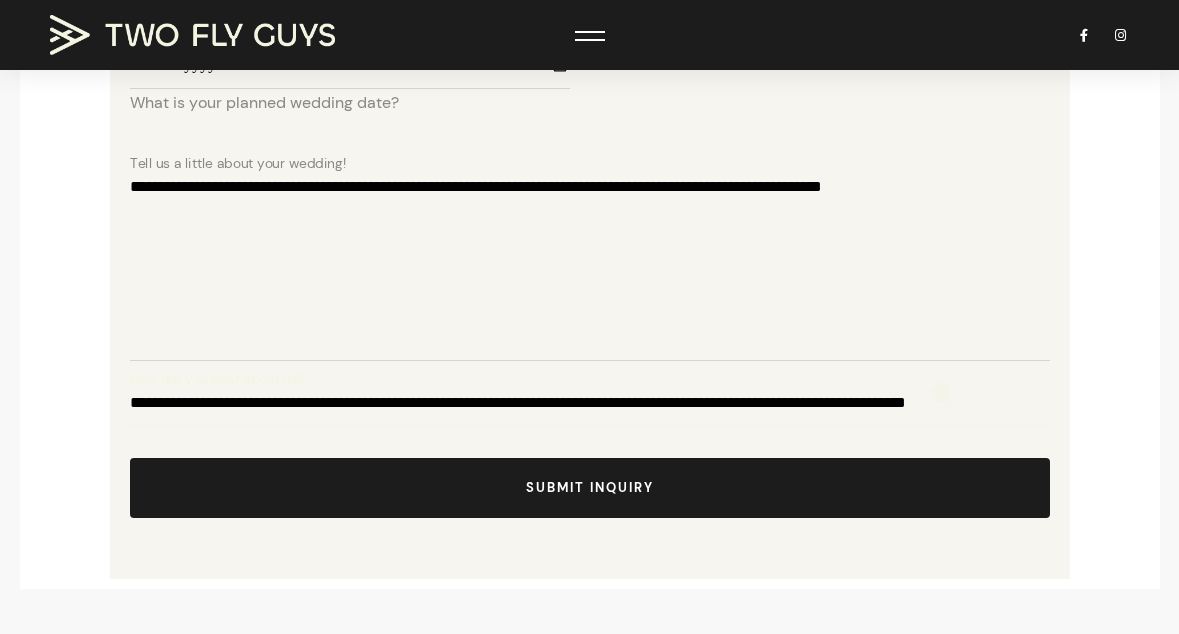 scroll, scrollTop: 0, scrollLeft: 74, axis: horizontal 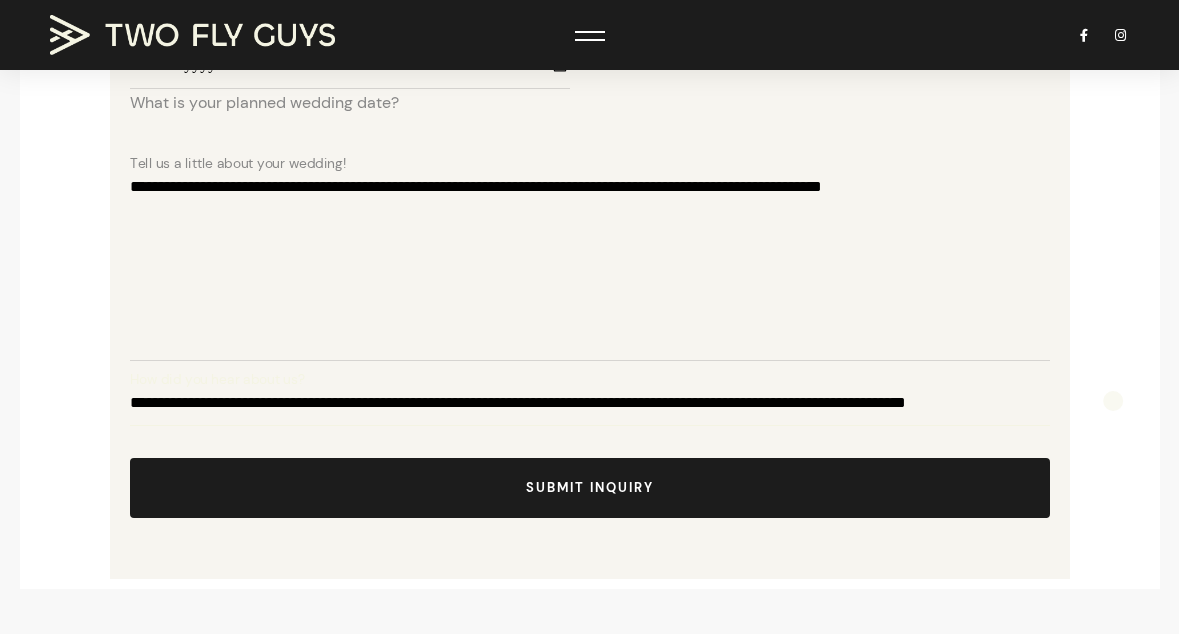 drag, startPoint x: 804, startPoint y: 404, endPoint x: 1113, endPoint y: 401, distance: 309.01456 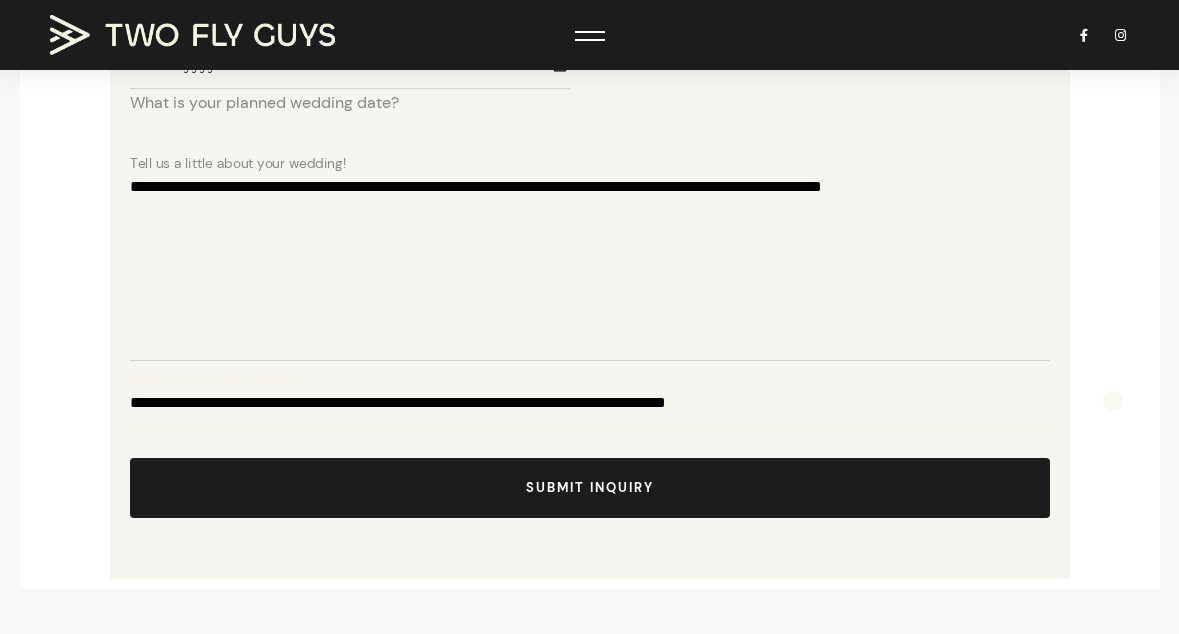scroll, scrollTop: 0, scrollLeft: 0, axis: both 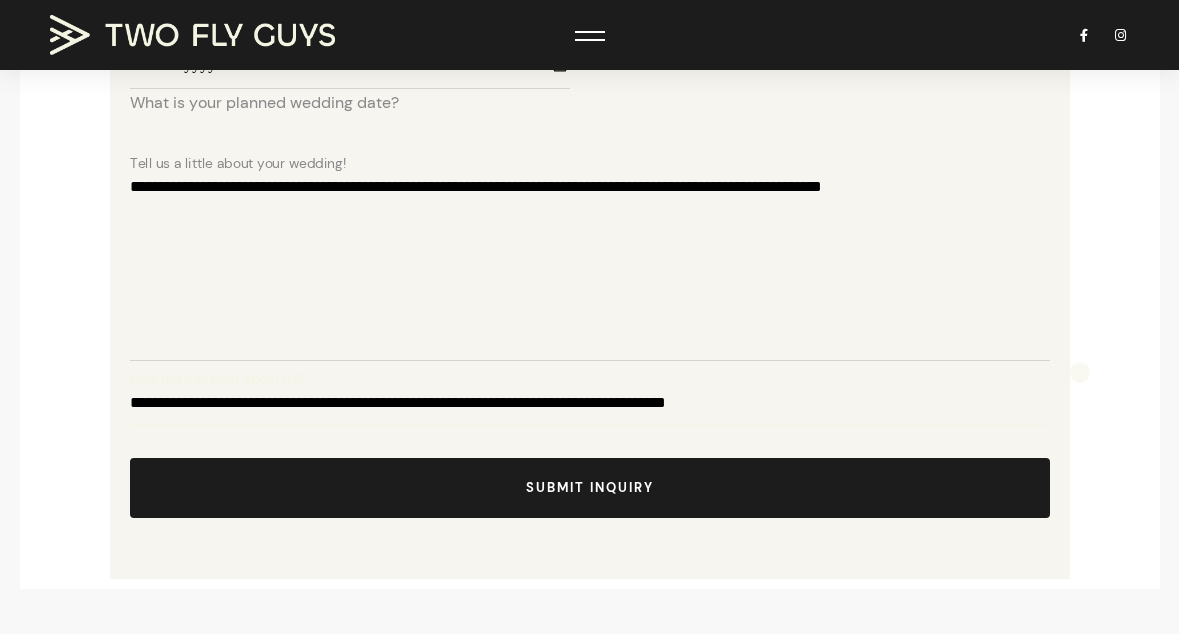 type on "**********" 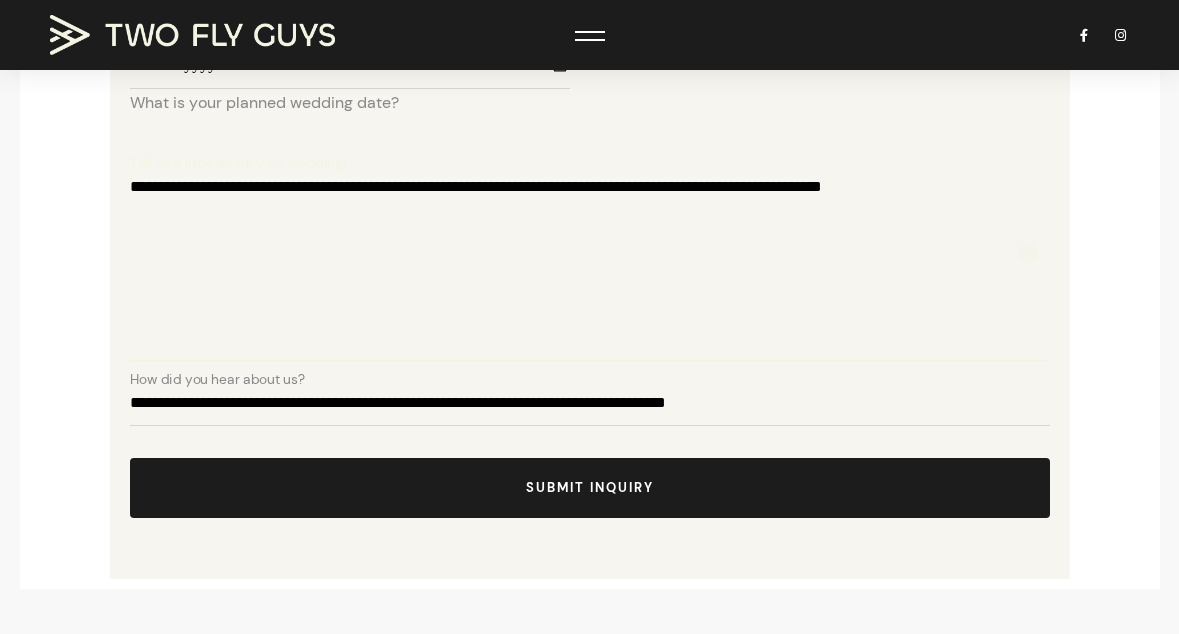 click on "**********" at bounding box center [590, 261] 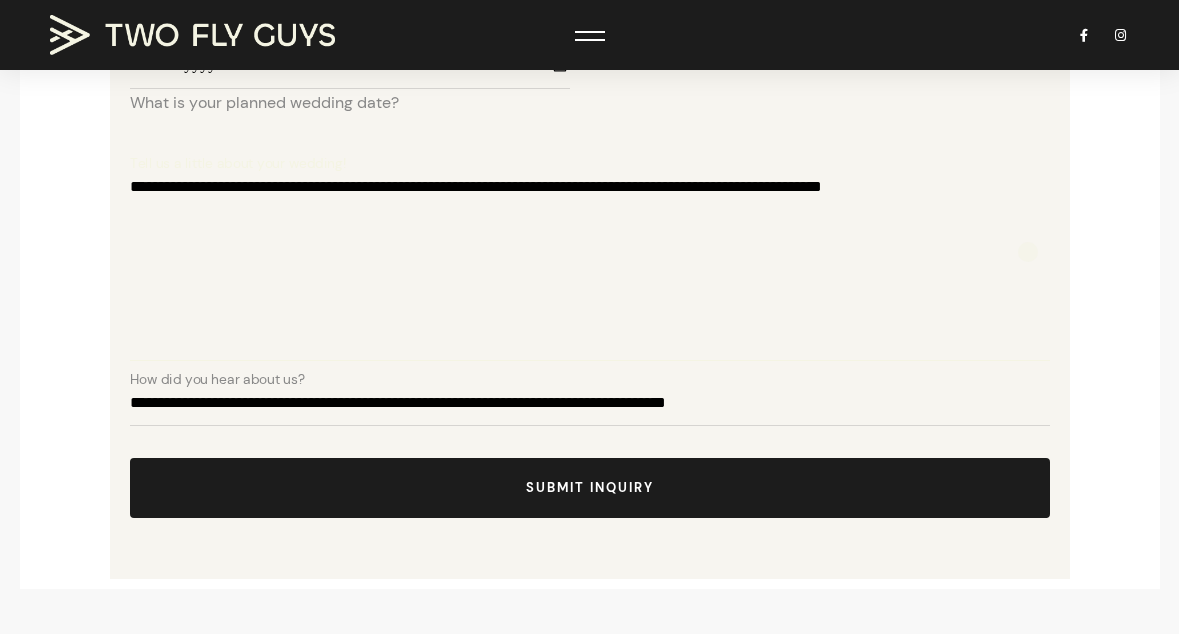 click on "**********" at bounding box center [590, 261] 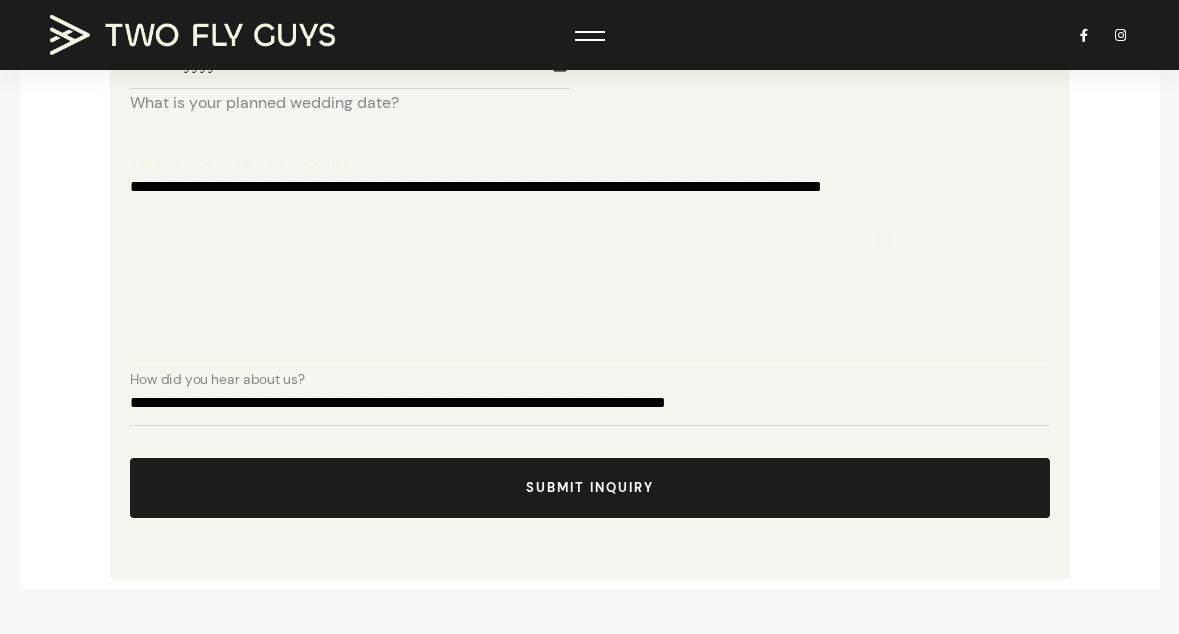 paste on "**********" 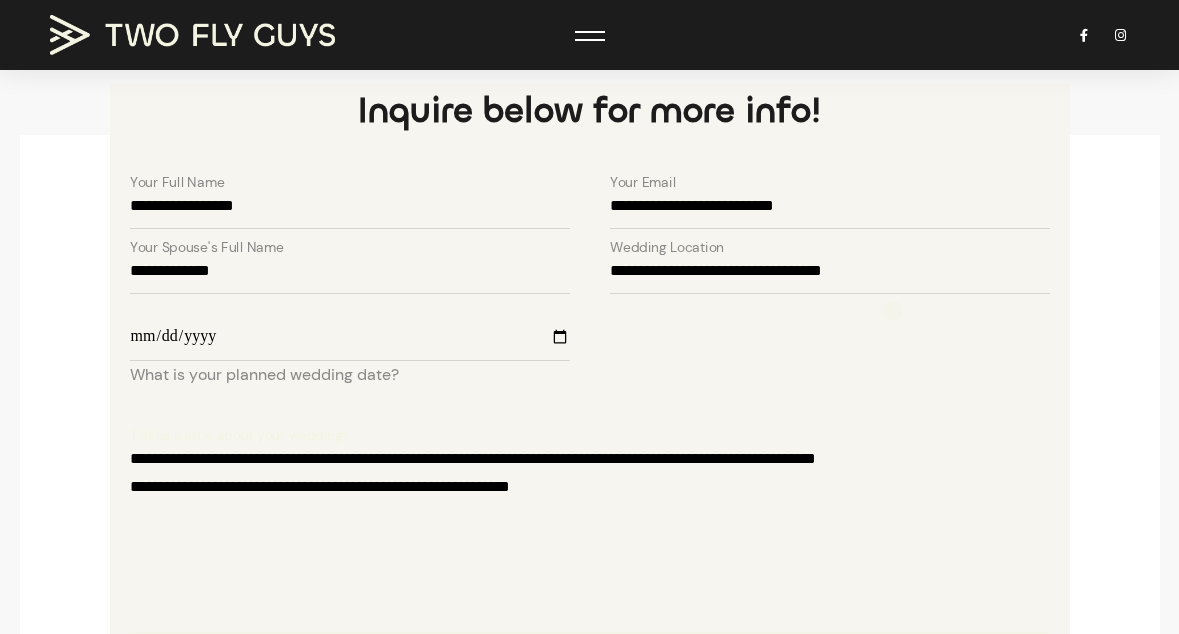 type on "**********" 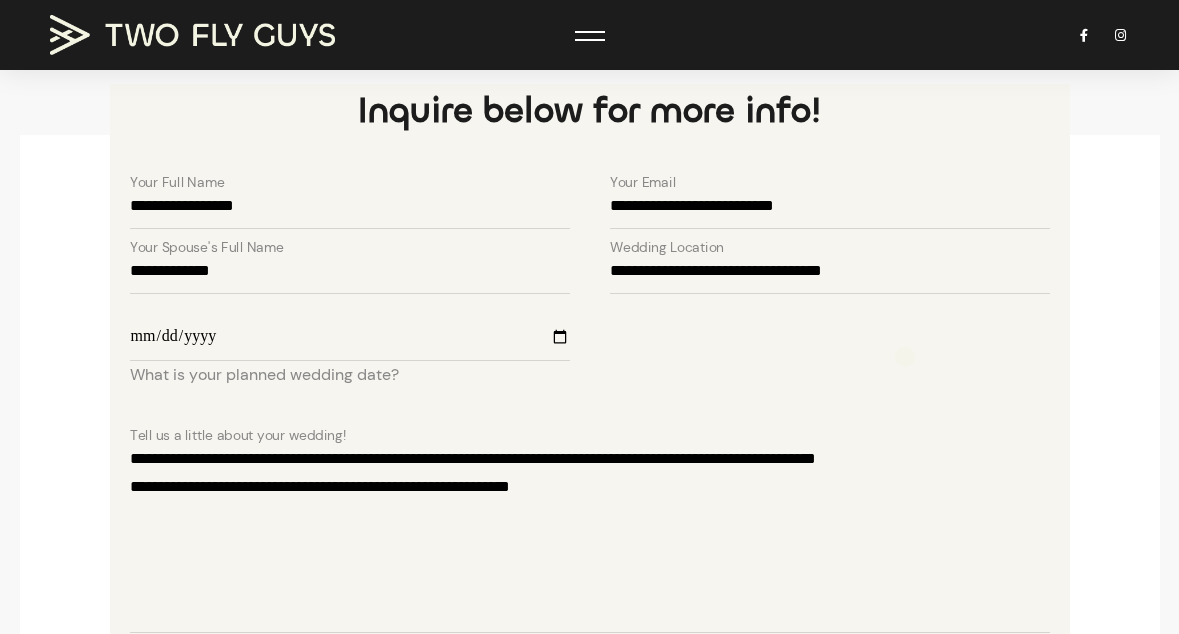 click on "**********" at bounding box center (590, 270) 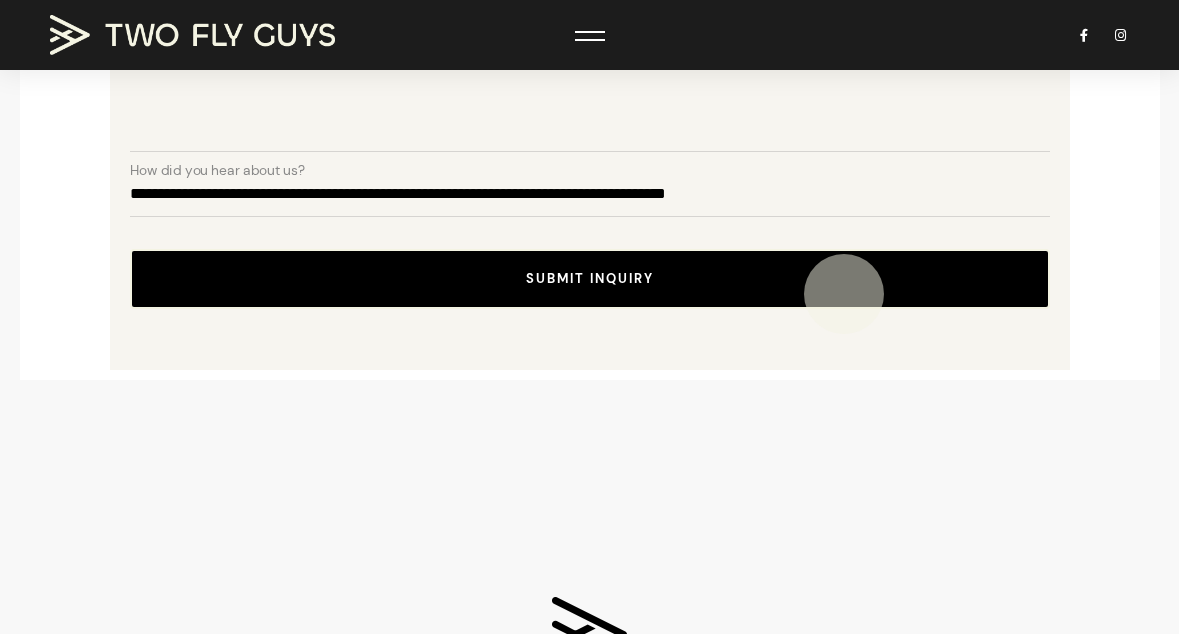 click on "Submit Inquiry" at bounding box center [590, 278] 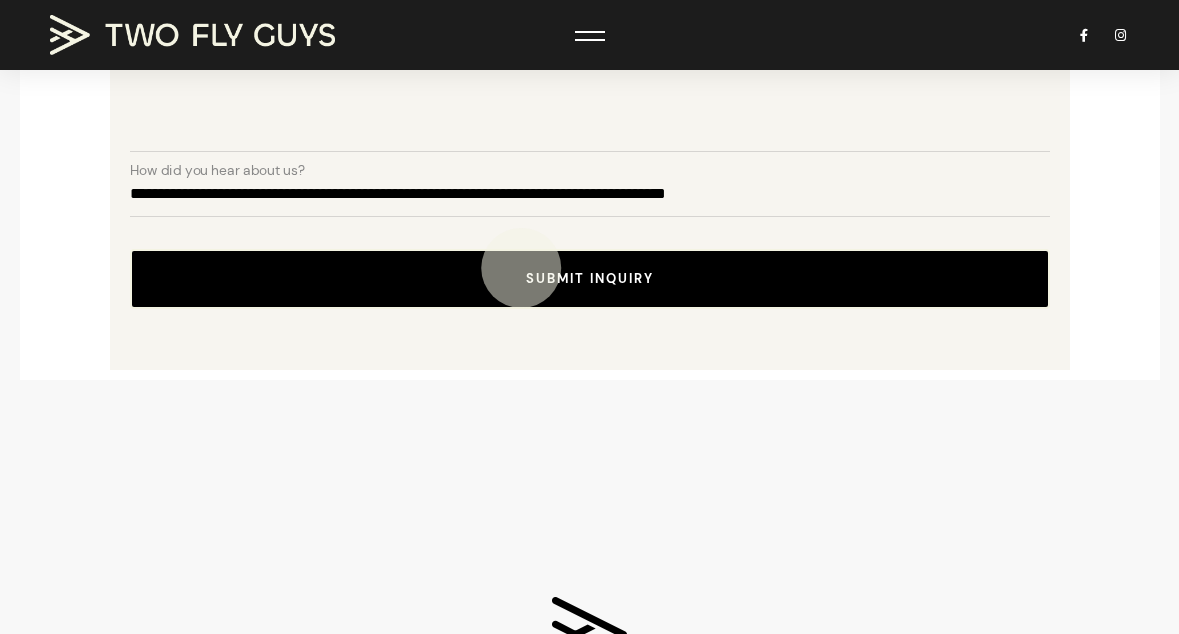 click on "Submit Inquiry" at bounding box center [590, 278] 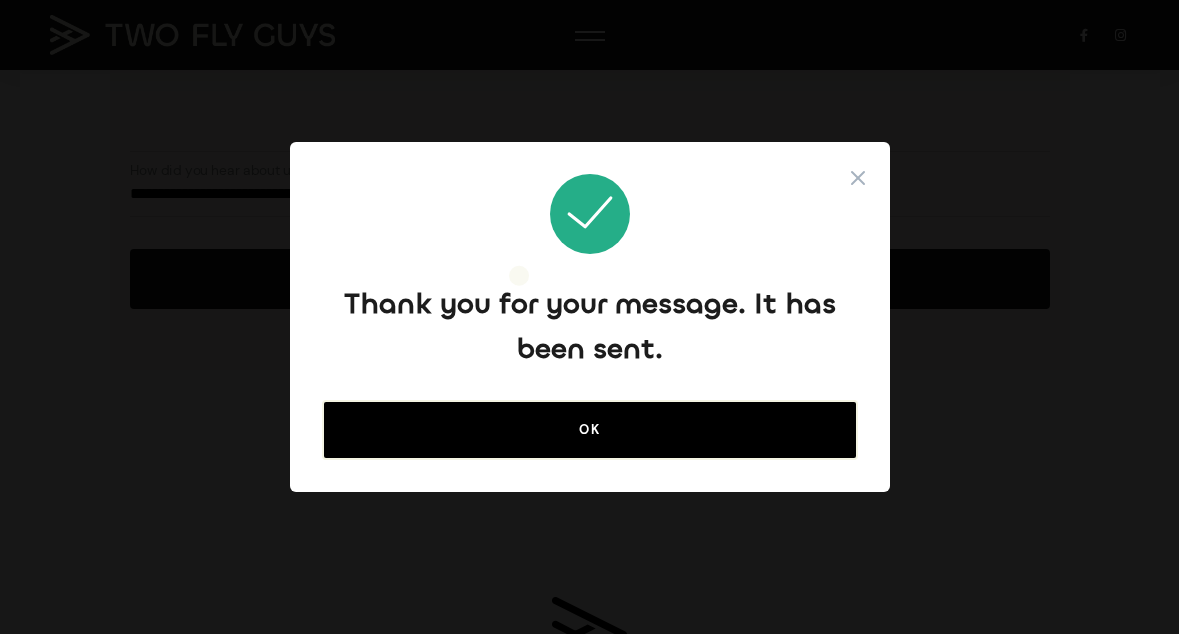 click on "OK" at bounding box center [590, 429] 